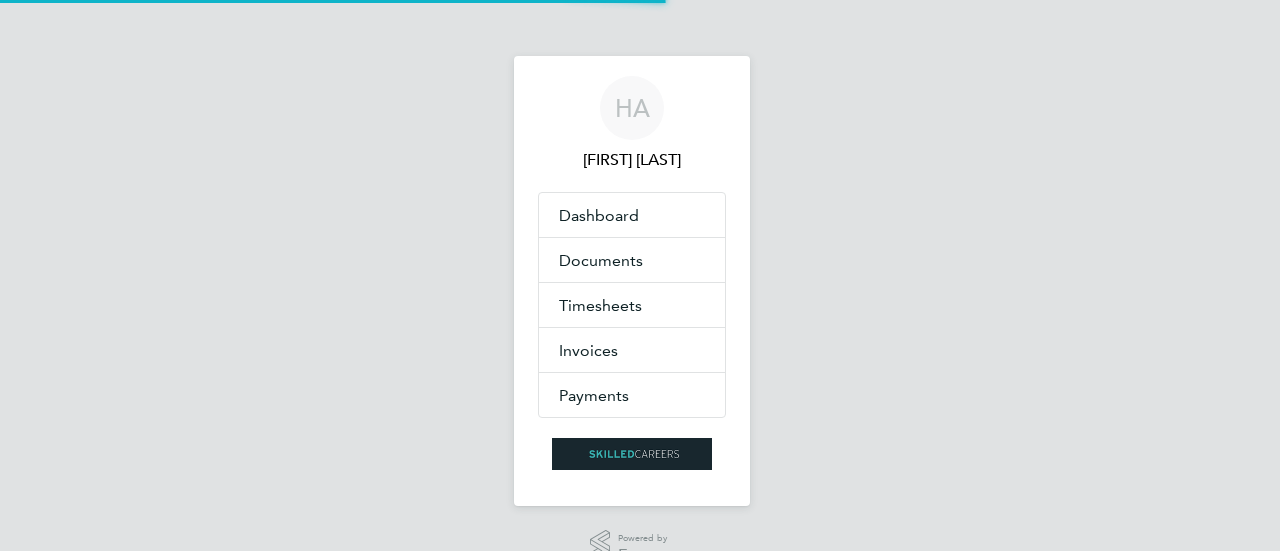 scroll, scrollTop: 0, scrollLeft: 0, axis: both 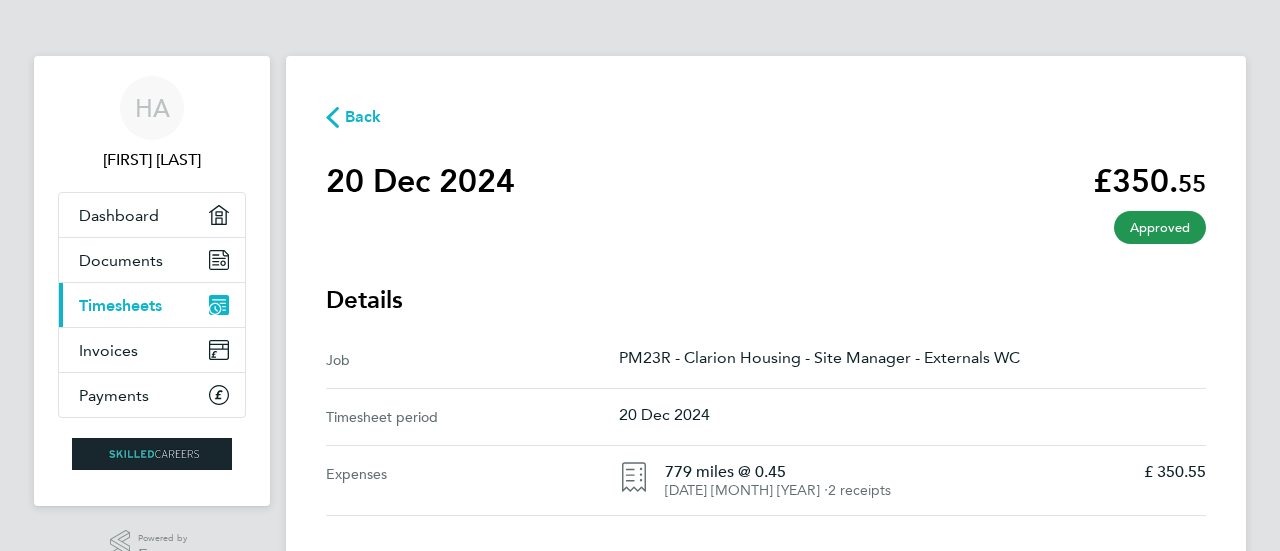 click on "Timesheets" at bounding box center (120, 305) 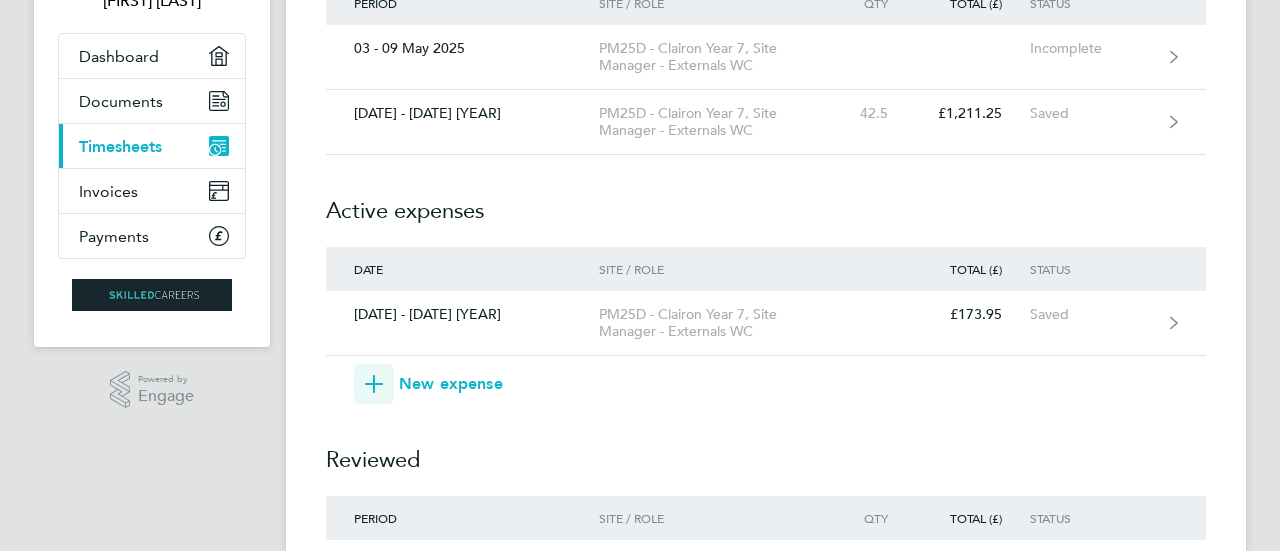 scroll, scrollTop: 174, scrollLeft: 0, axis: vertical 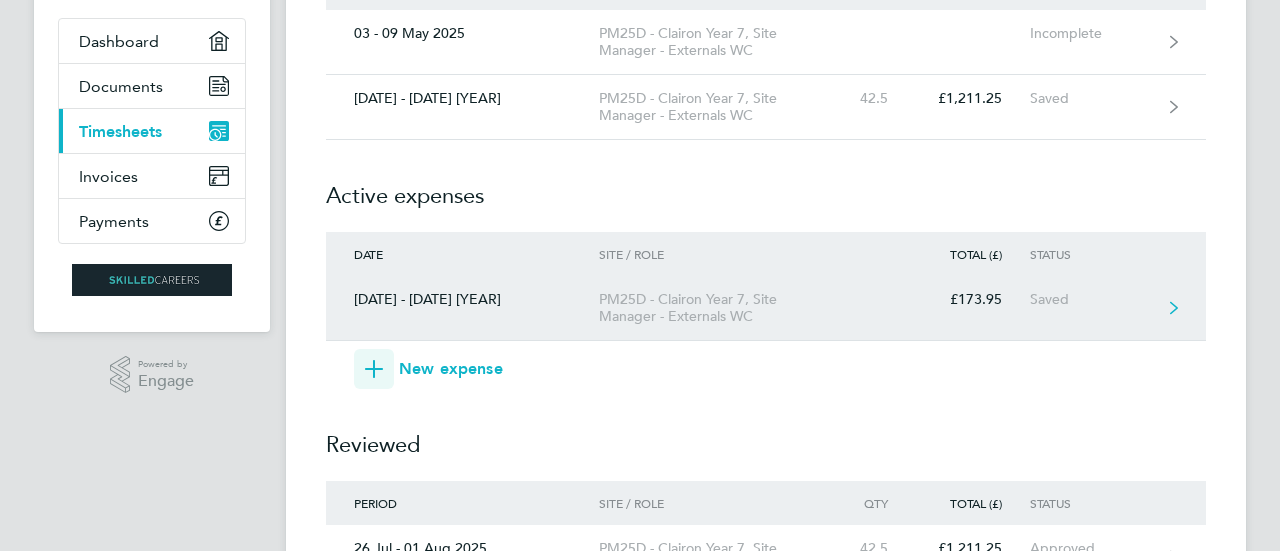 click on "[DATE] - [DATE] [YEAR]  [TEXT] - [TEXT], [TEXT] - [TEXT]     [CURRENCY][AMOUNT]   Saved" 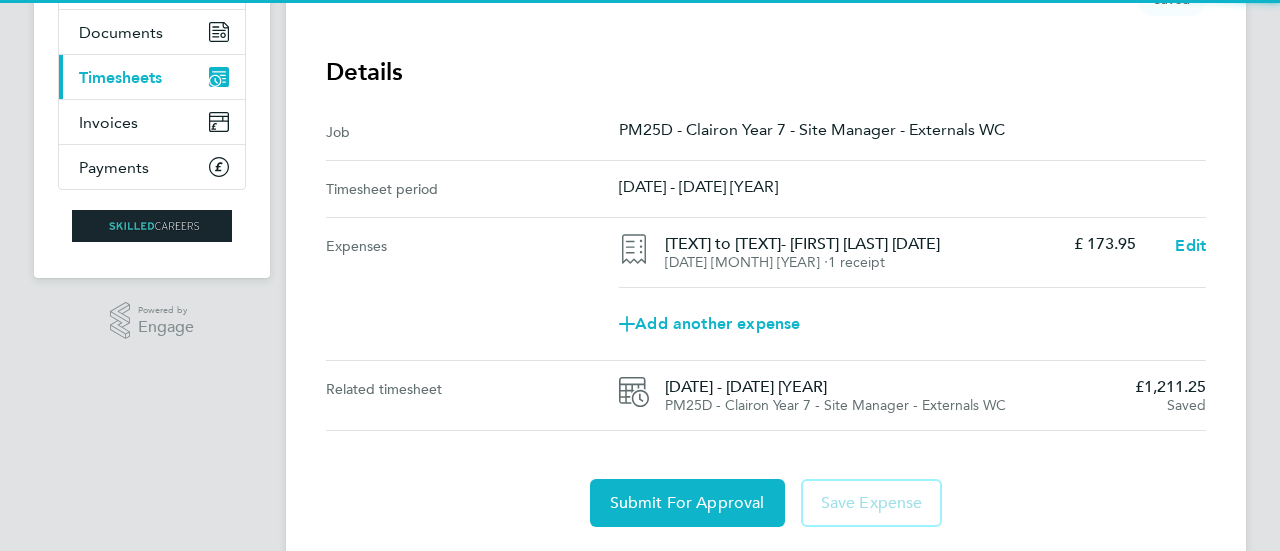 scroll, scrollTop: 282, scrollLeft: 0, axis: vertical 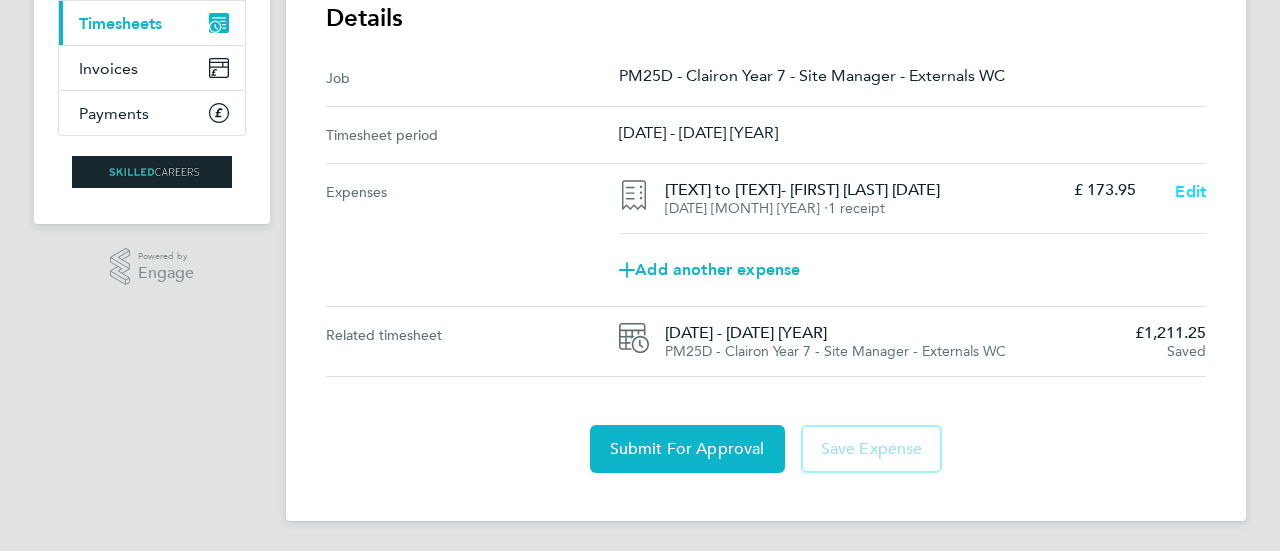 click on "Edit" at bounding box center (1190, 191) 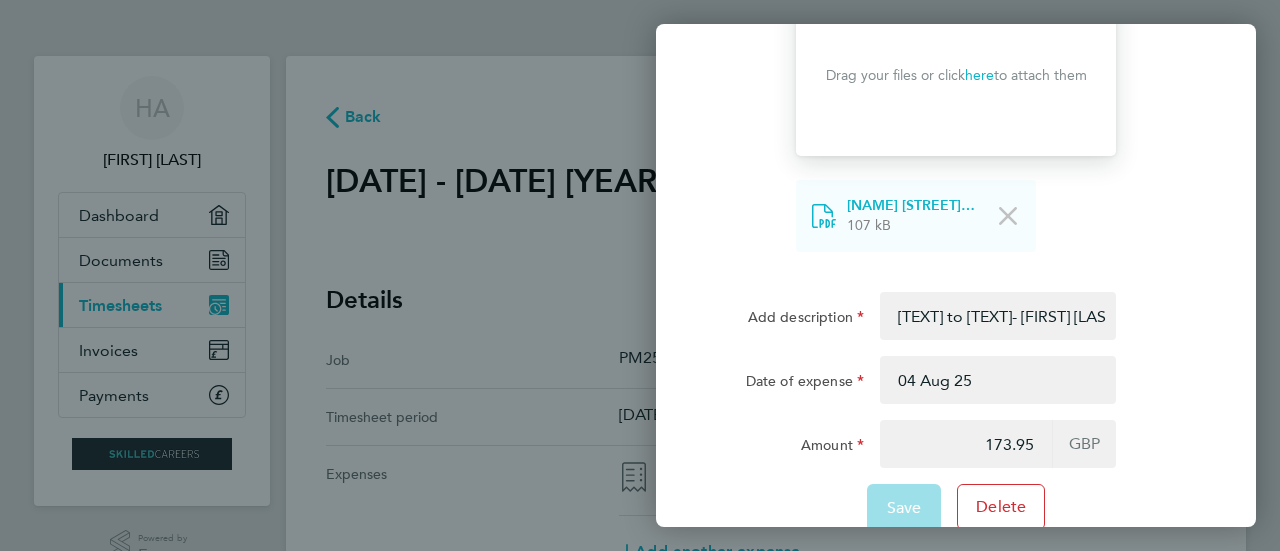 scroll, scrollTop: 208, scrollLeft: 0, axis: vertical 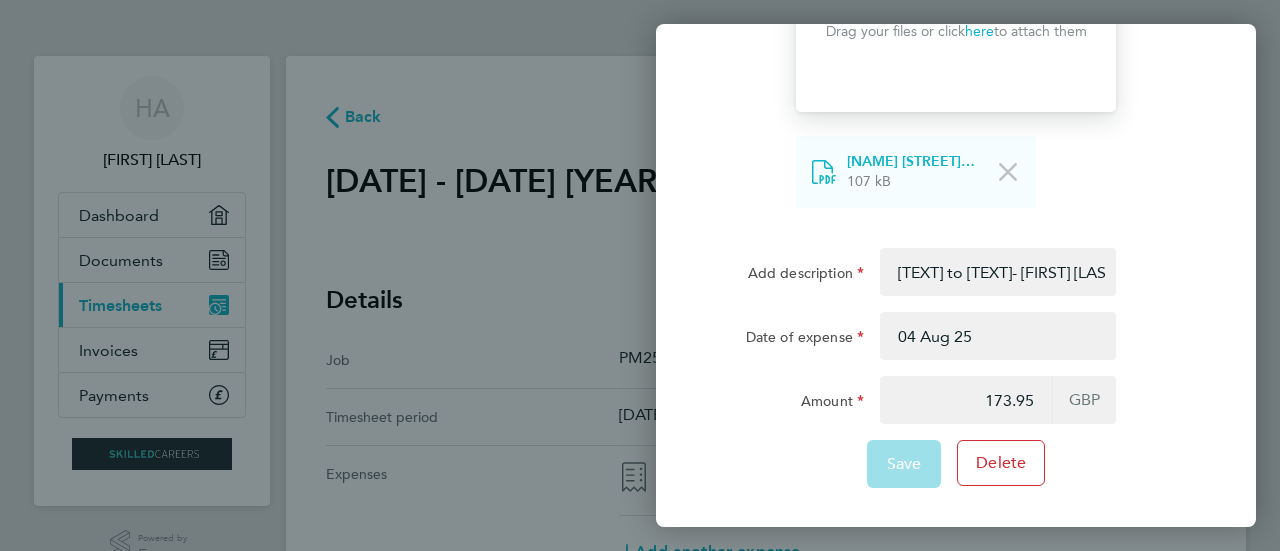 click 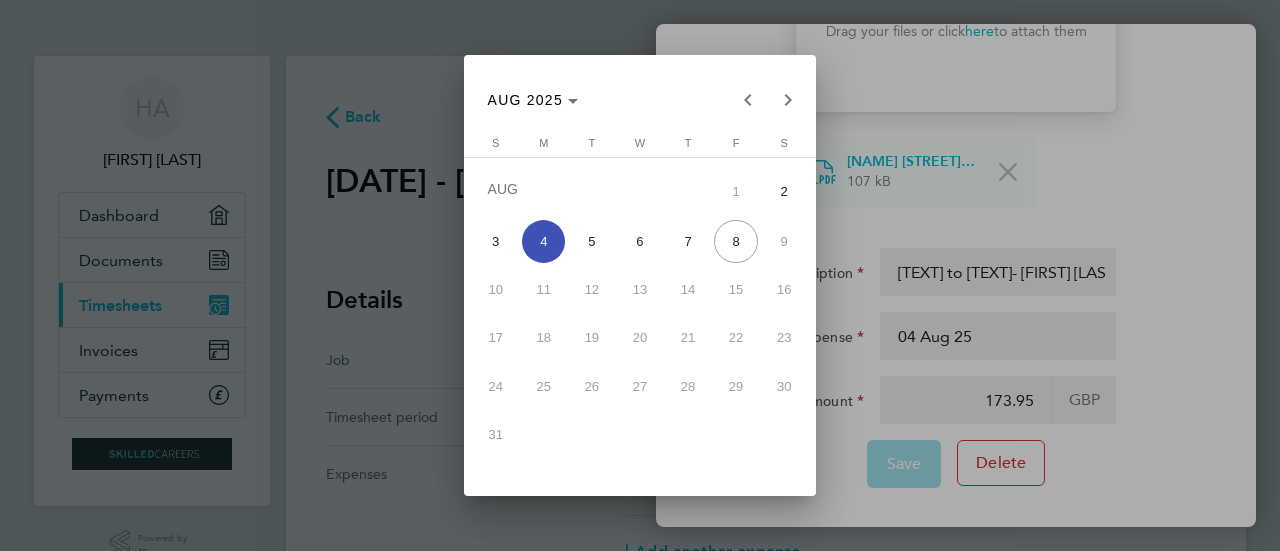 click on "4" at bounding box center [543, 241] 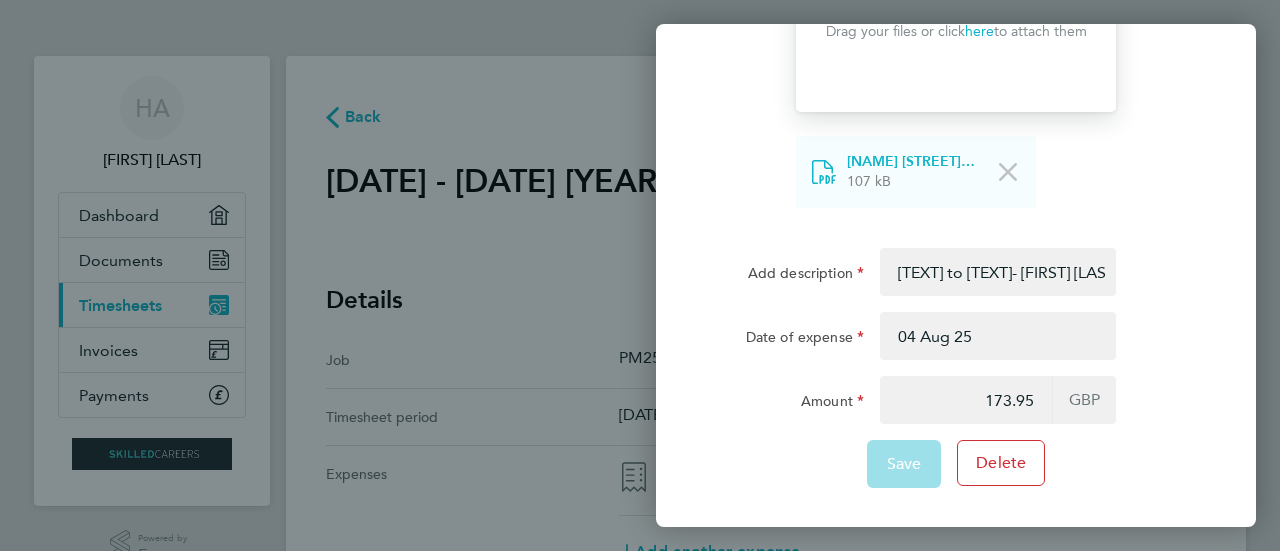 click on "Save   Delete" 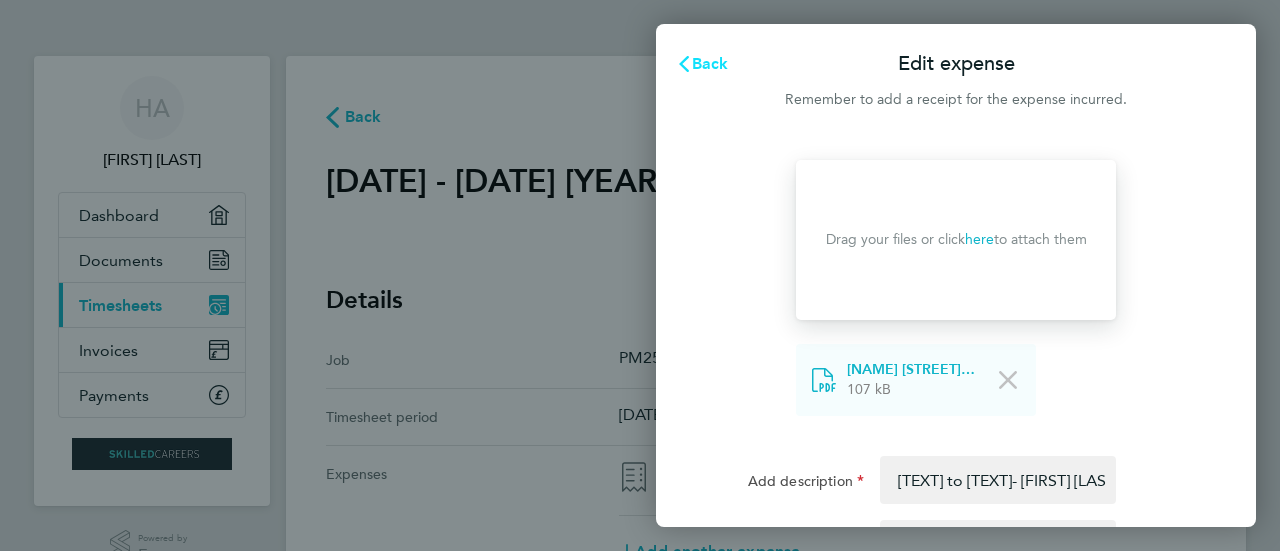 click on "Back" 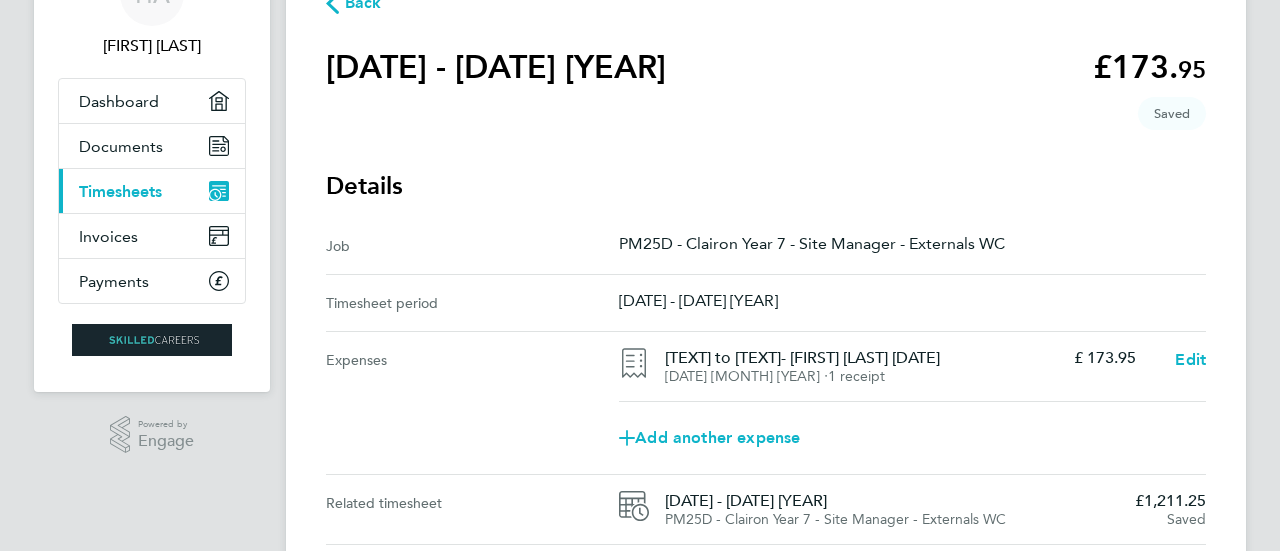 scroll, scrollTop: 118, scrollLeft: 0, axis: vertical 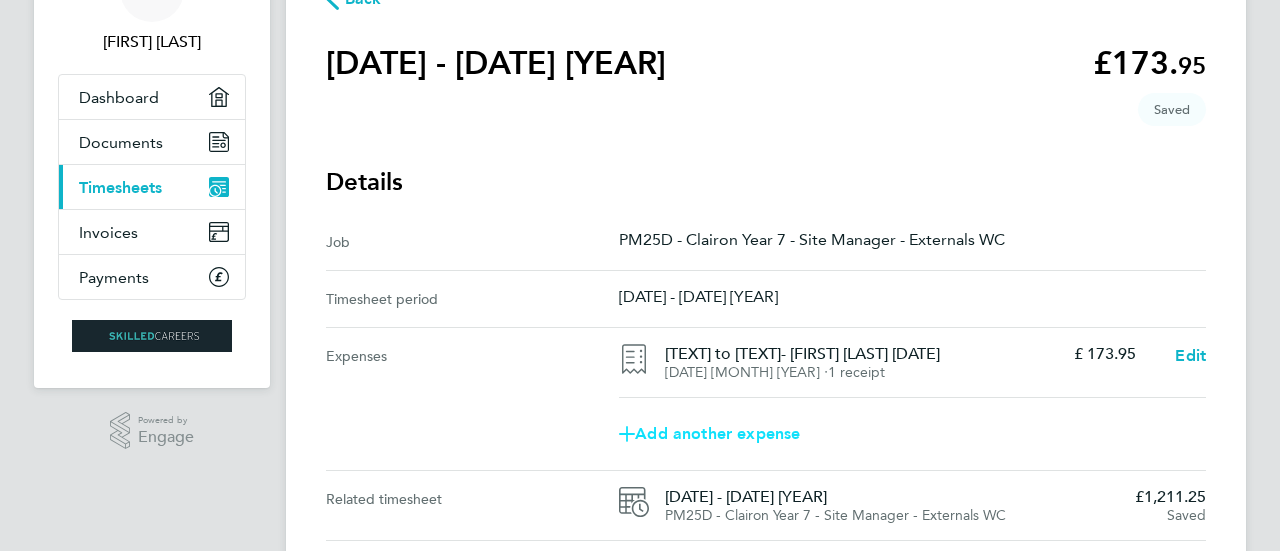 click on "Add another expense" 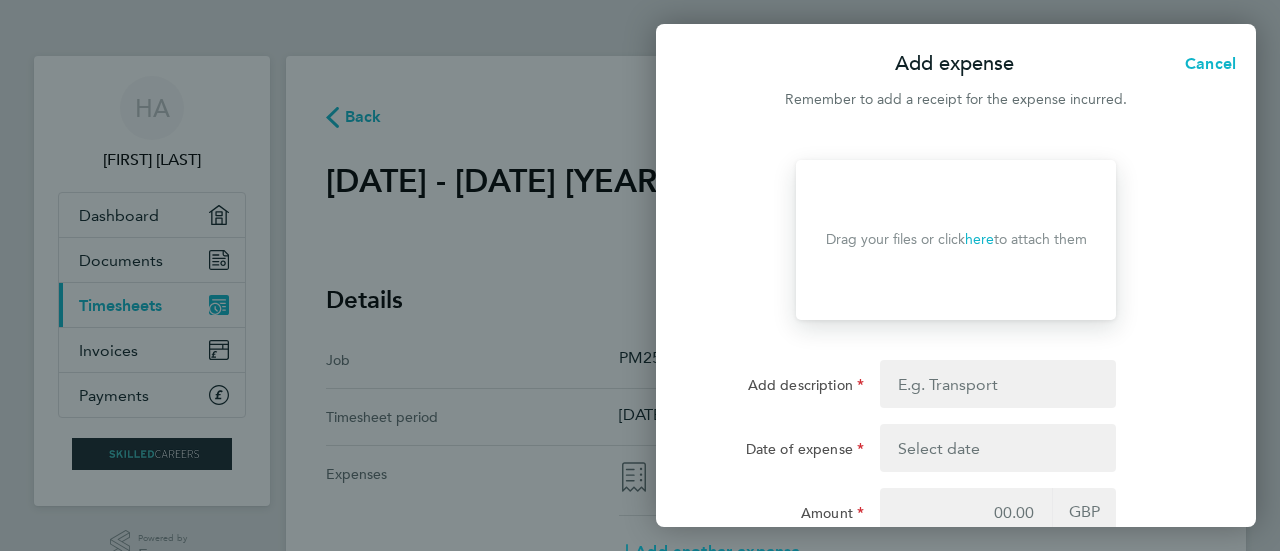 scroll, scrollTop: 0, scrollLeft: 0, axis: both 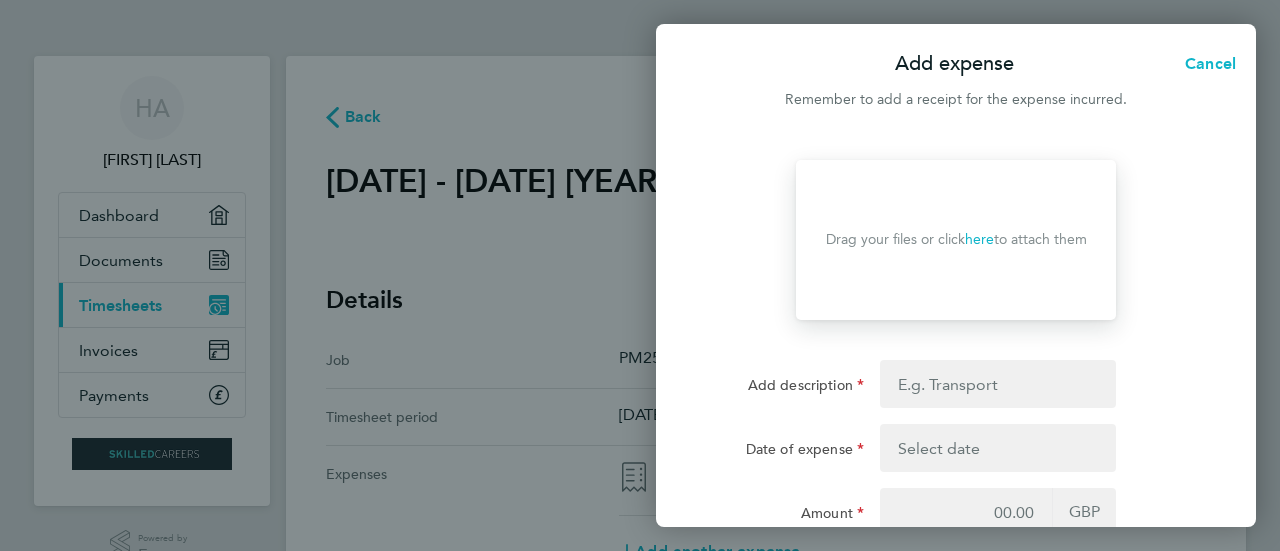 click on "here" 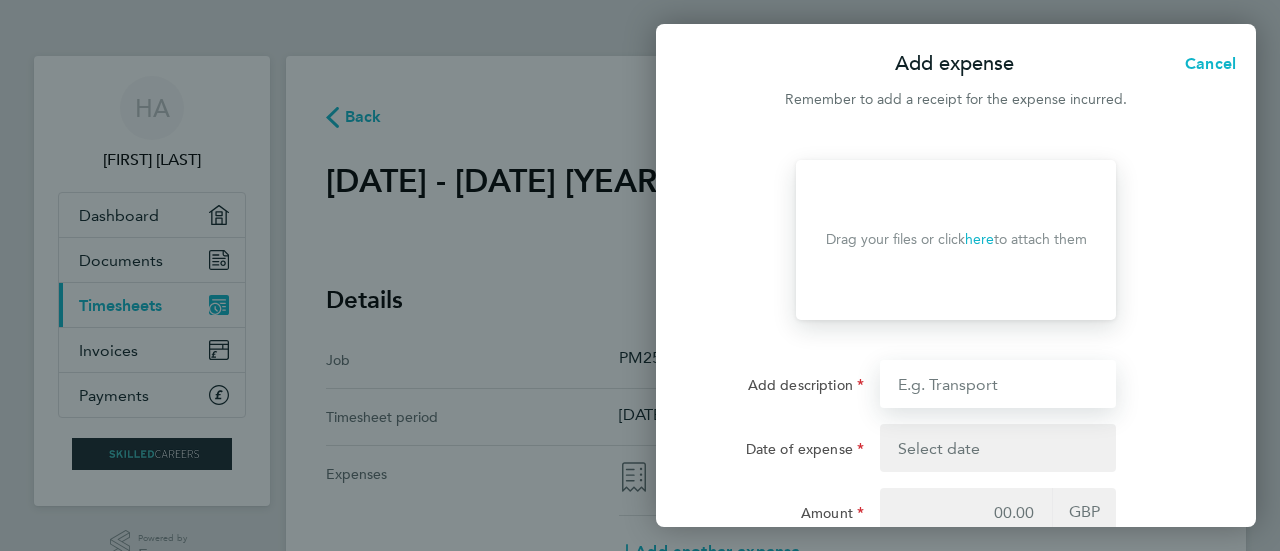 click on "Add description" at bounding box center [998, 384] 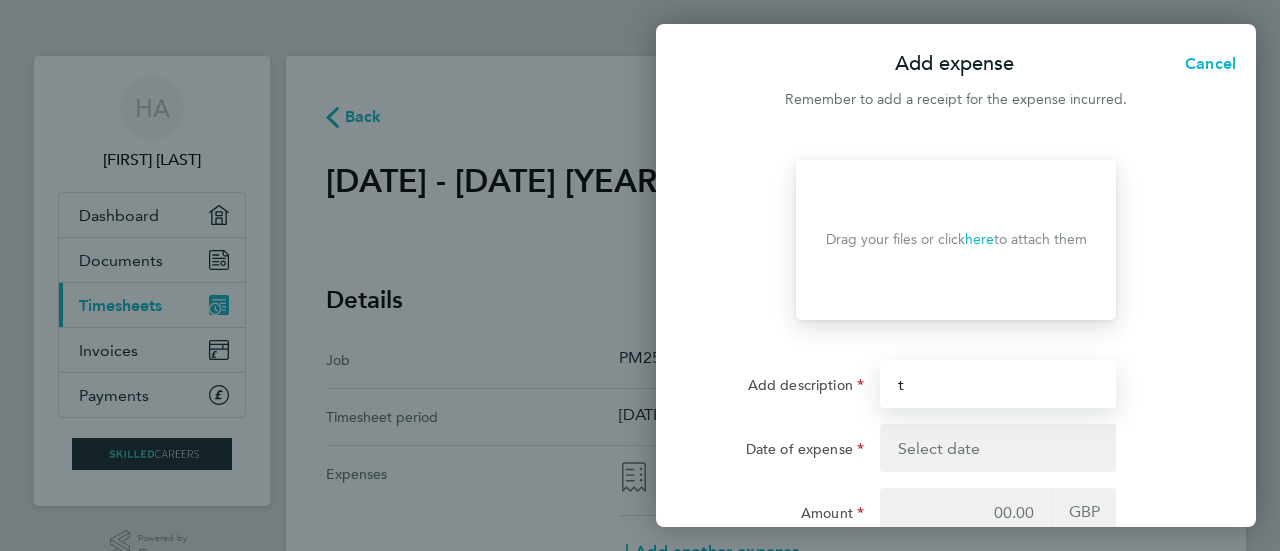 type on "teams food" 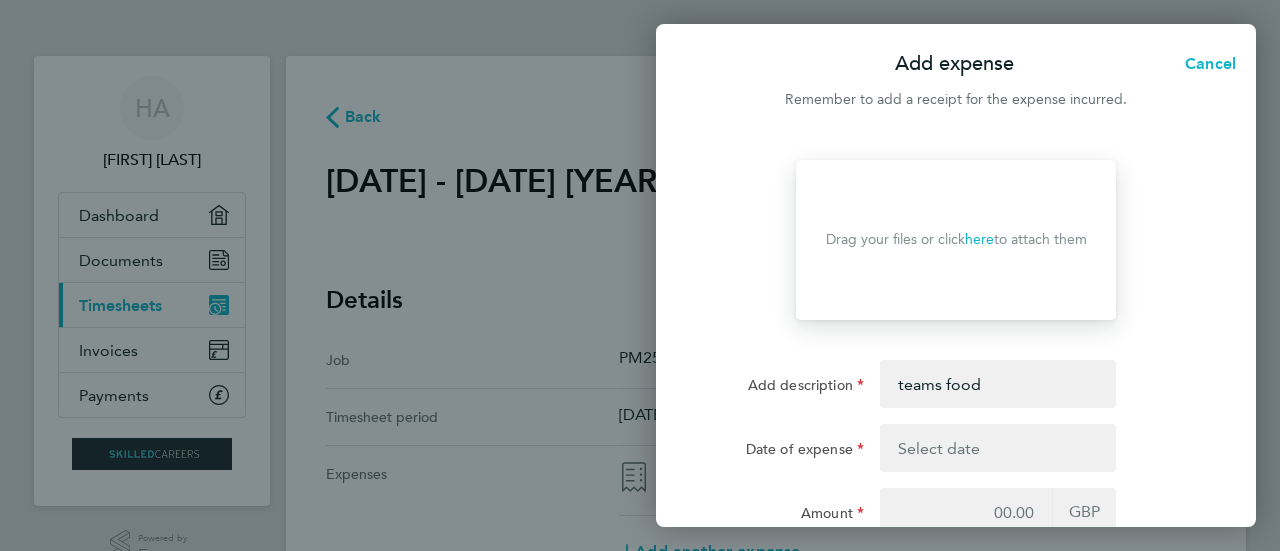 click 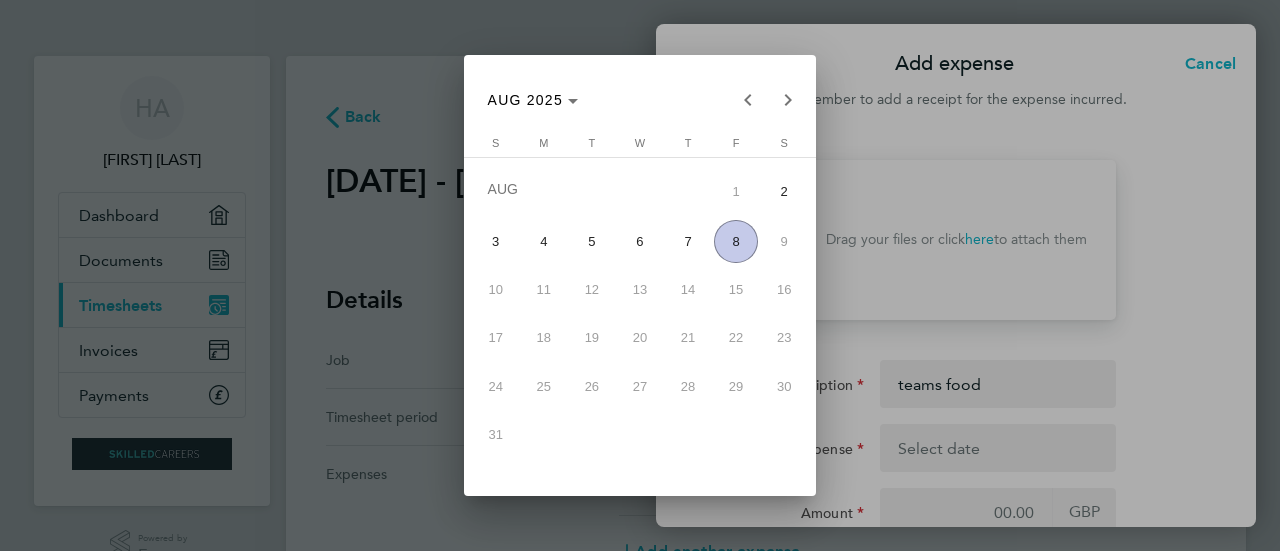 click on "6" at bounding box center (639, 241) 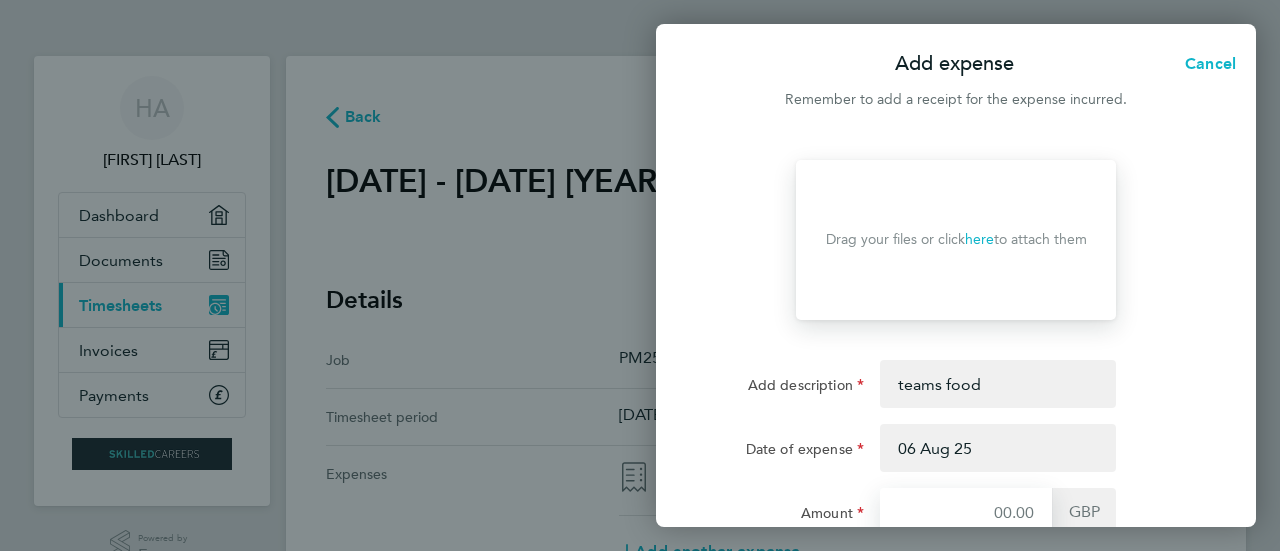 click on "Amount" at bounding box center [966, 512] 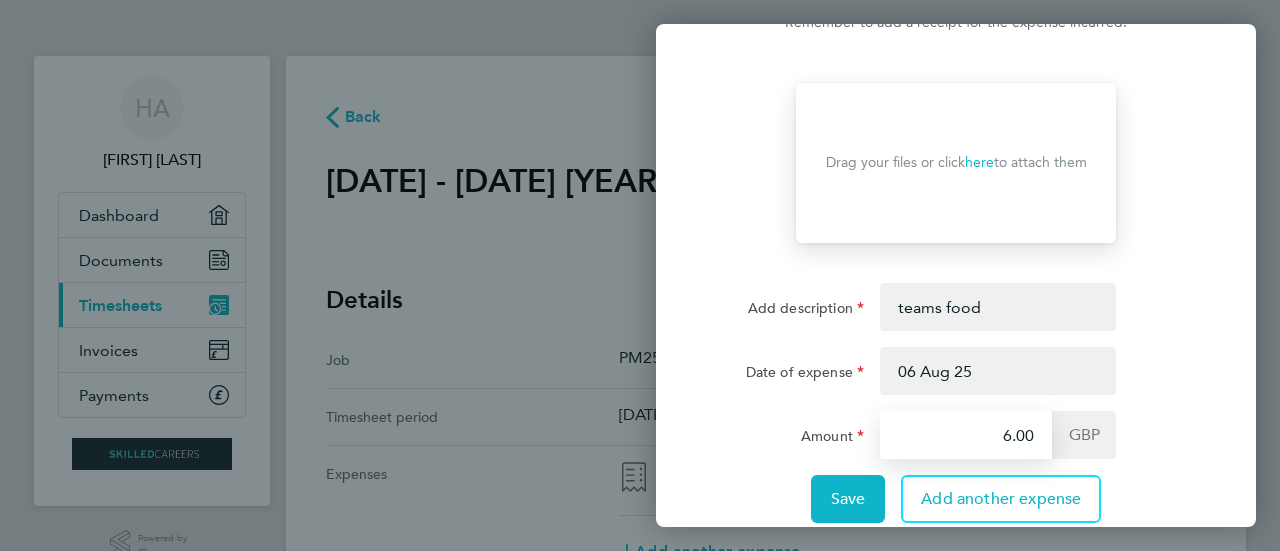 scroll, scrollTop: 112, scrollLeft: 0, axis: vertical 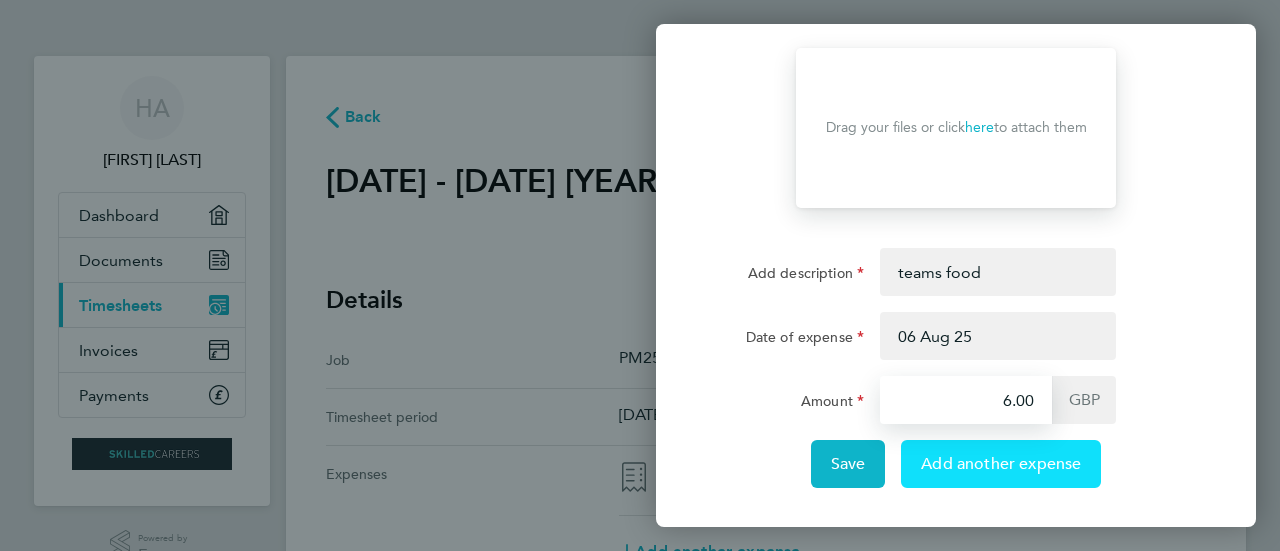 type on "6.00" 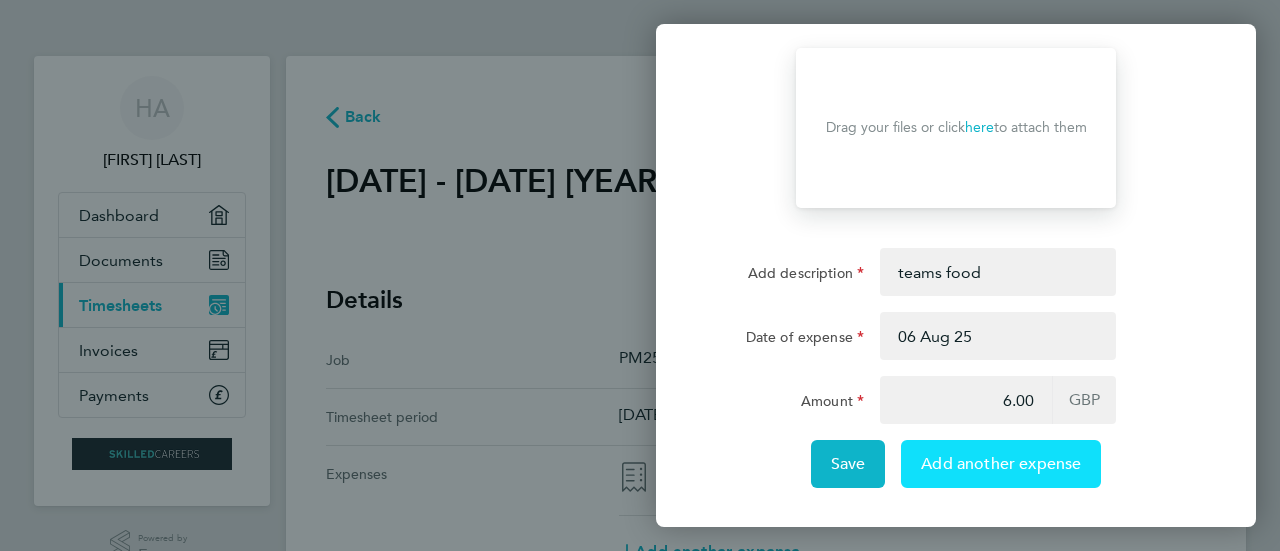 click on "Add another expense" 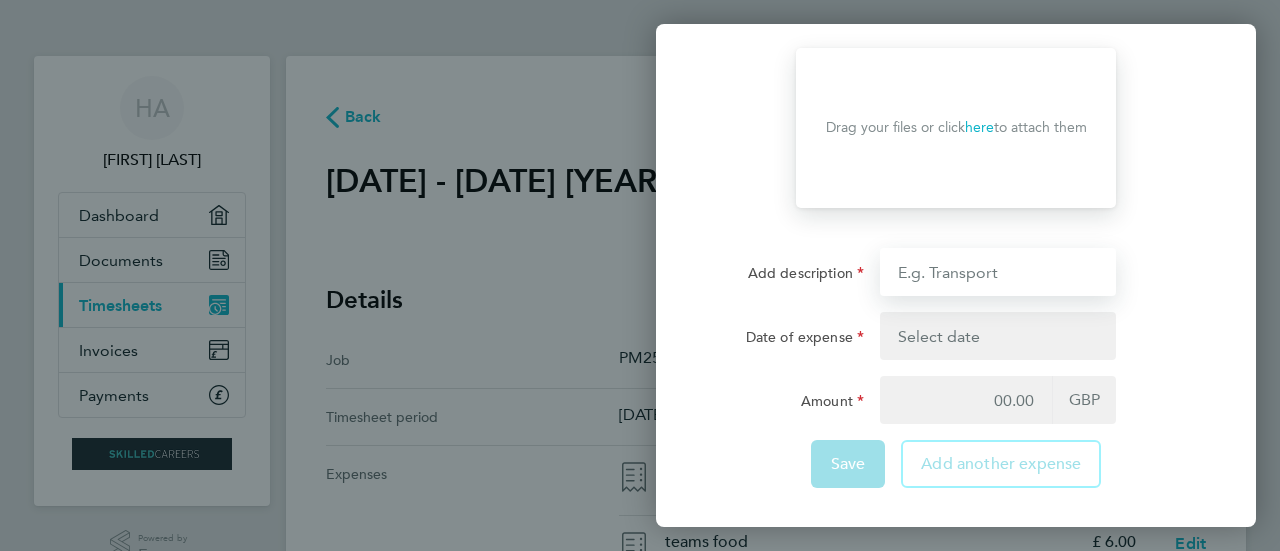 click on "Add description" at bounding box center [998, 272] 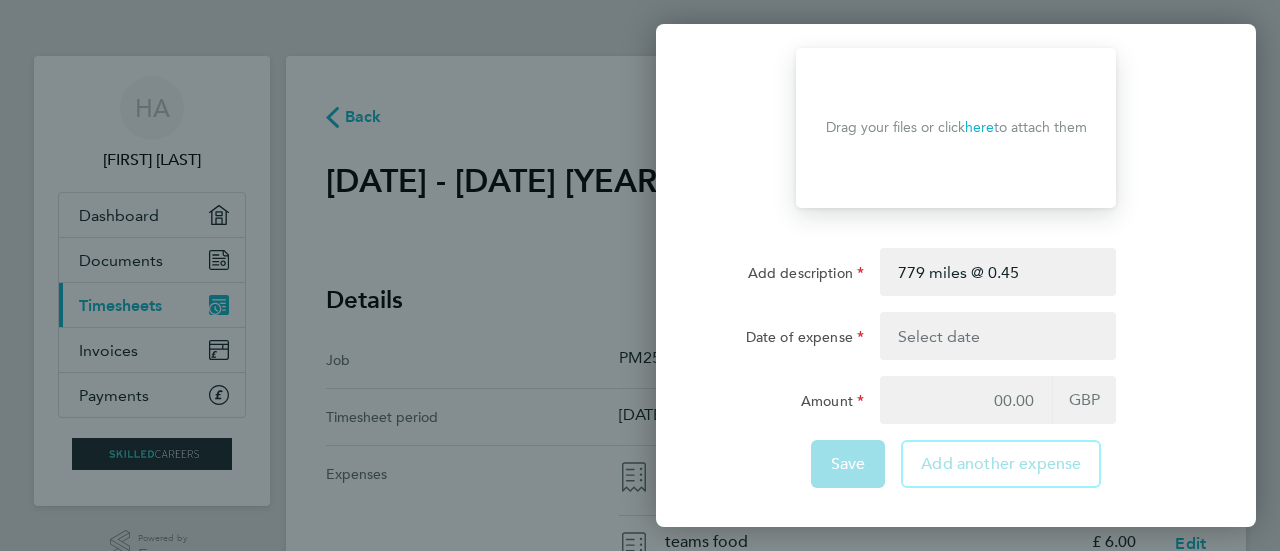 click 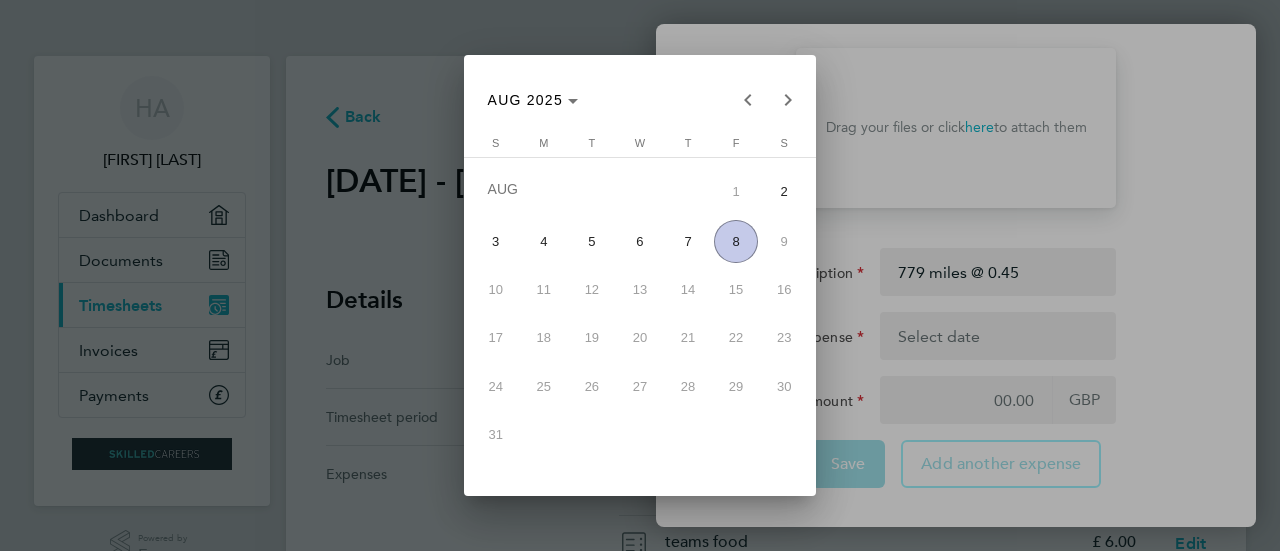 click on "8" at bounding box center (735, 241) 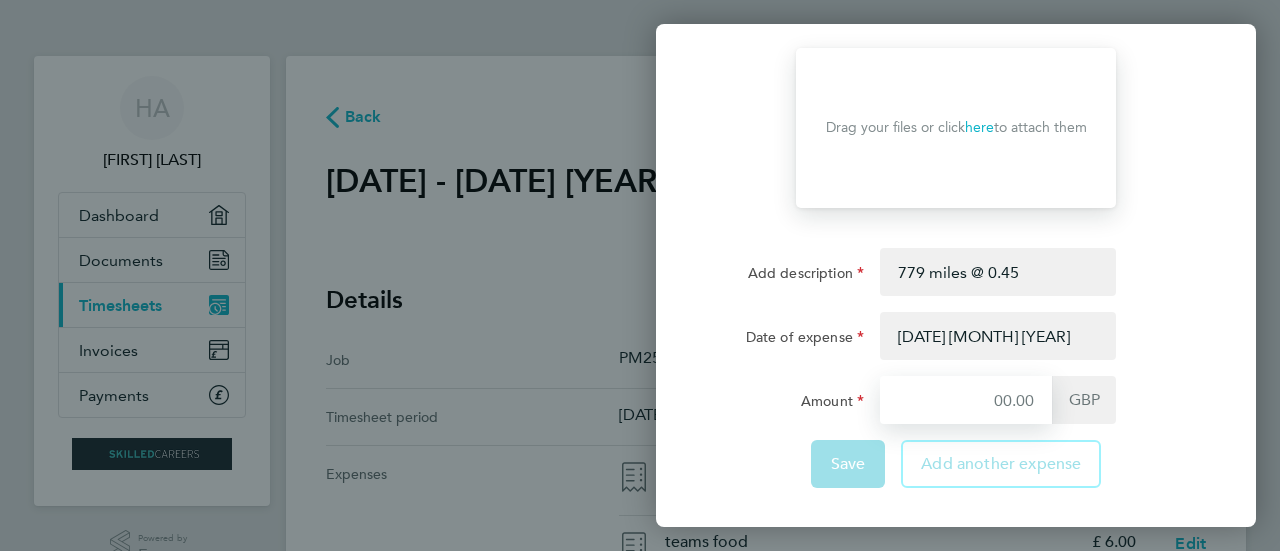 click on "Amount" at bounding box center (966, 400) 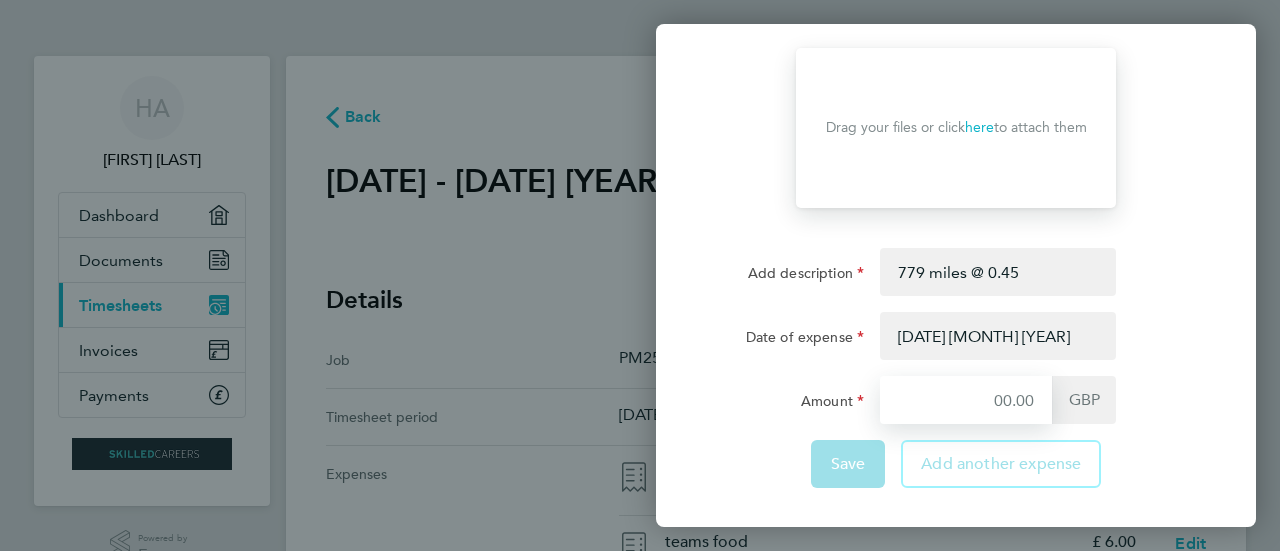 type on "350.55" 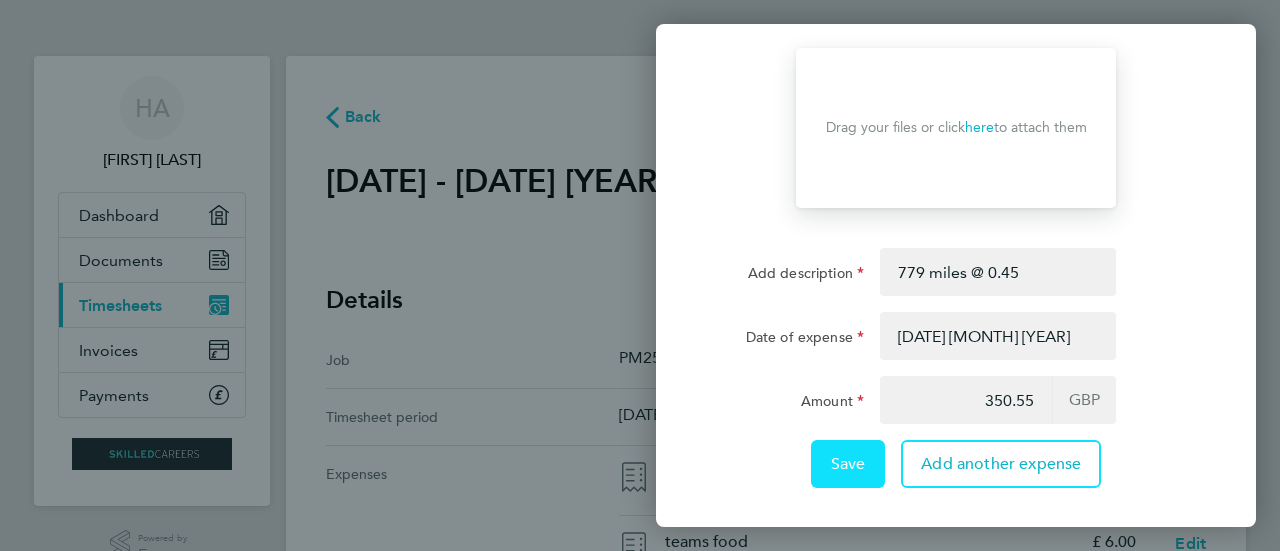 click on "Save" 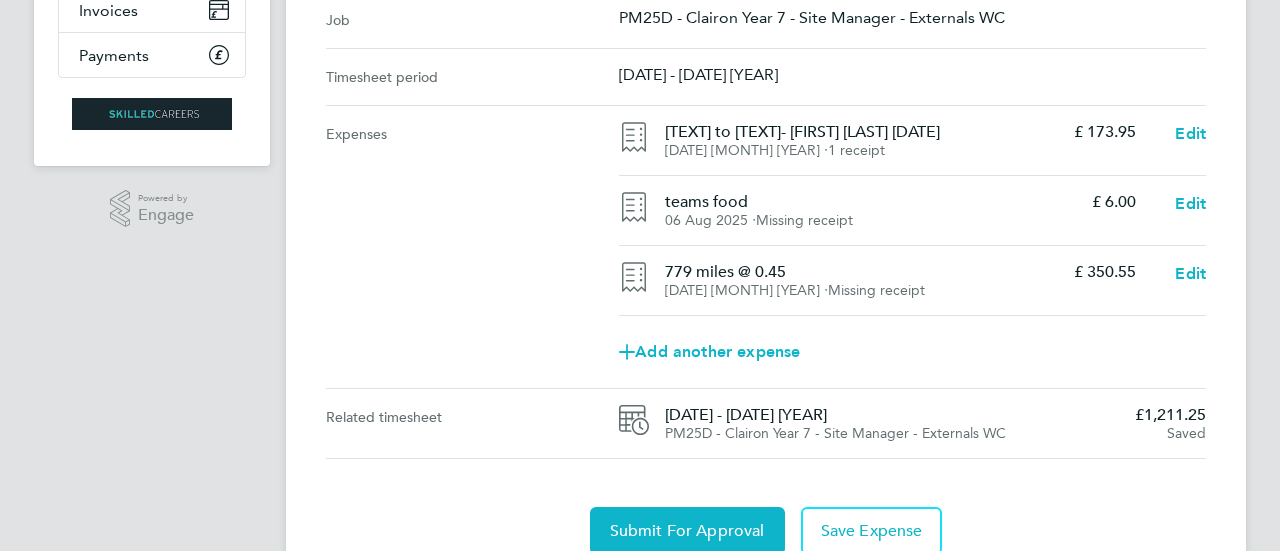scroll, scrollTop: 341, scrollLeft: 0, axis: vertical 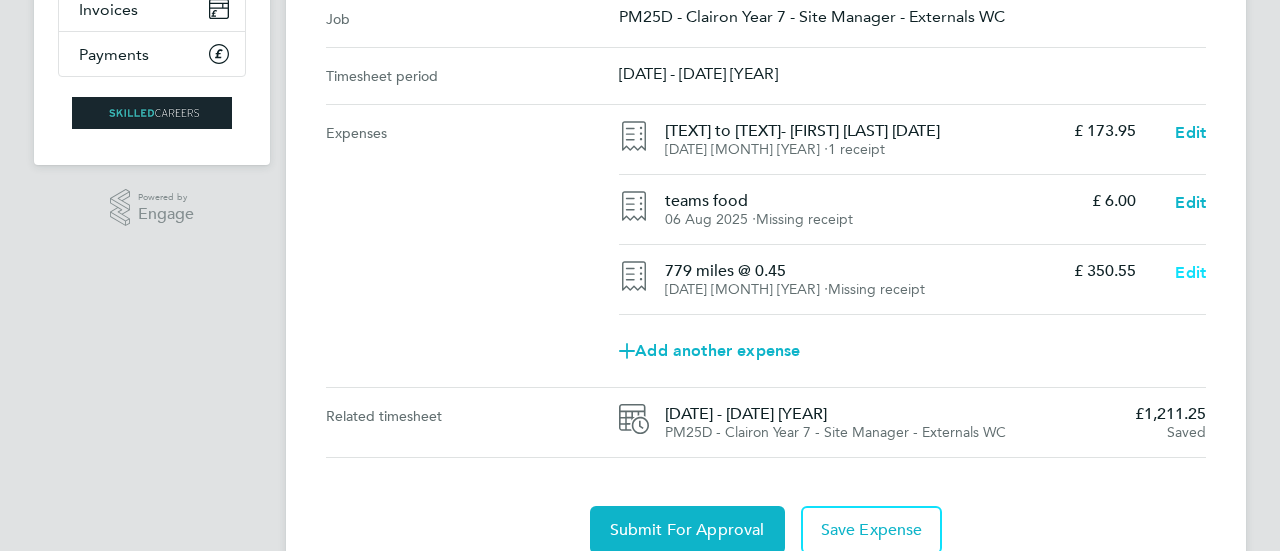 click on "Edit" at bounding box center (1190, 272) 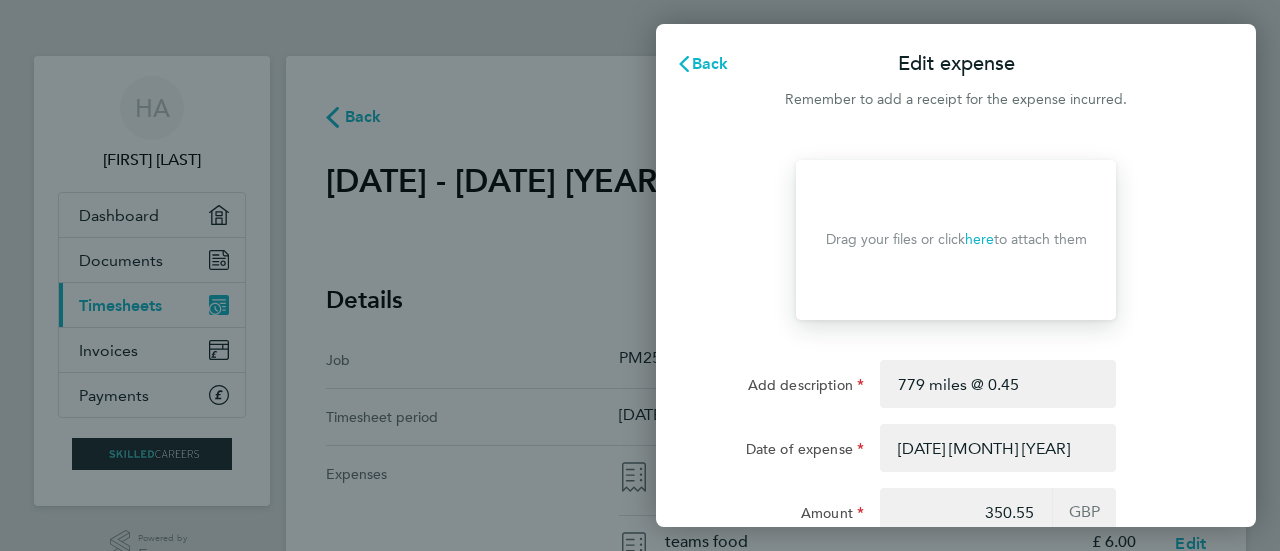 click on "here" 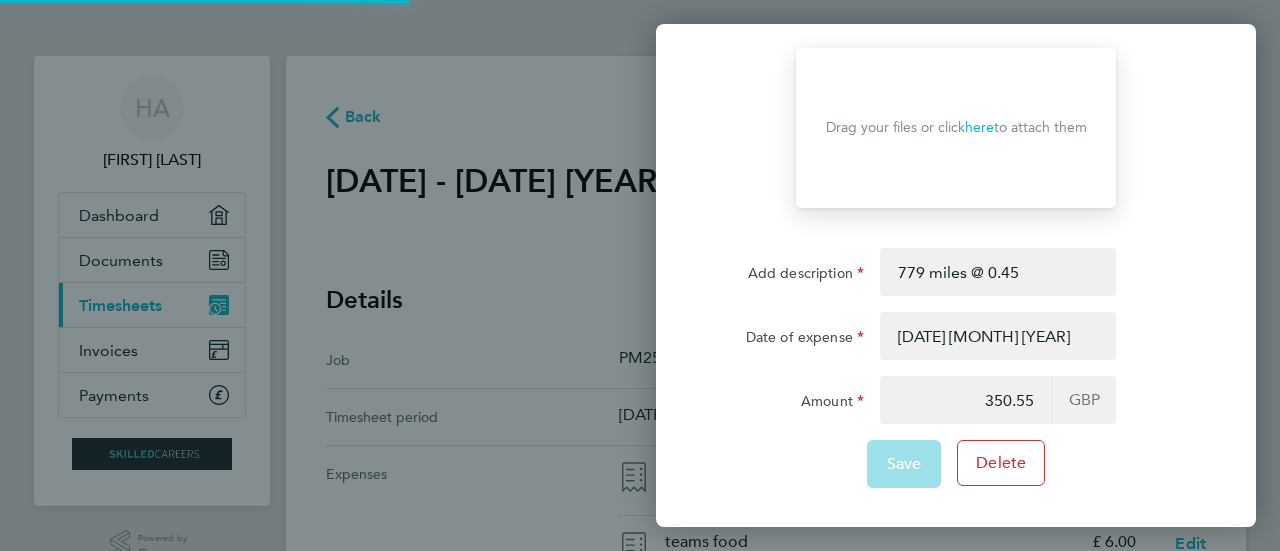 scroll, scrollTop: 0, scrollLeft: 0, axis: both 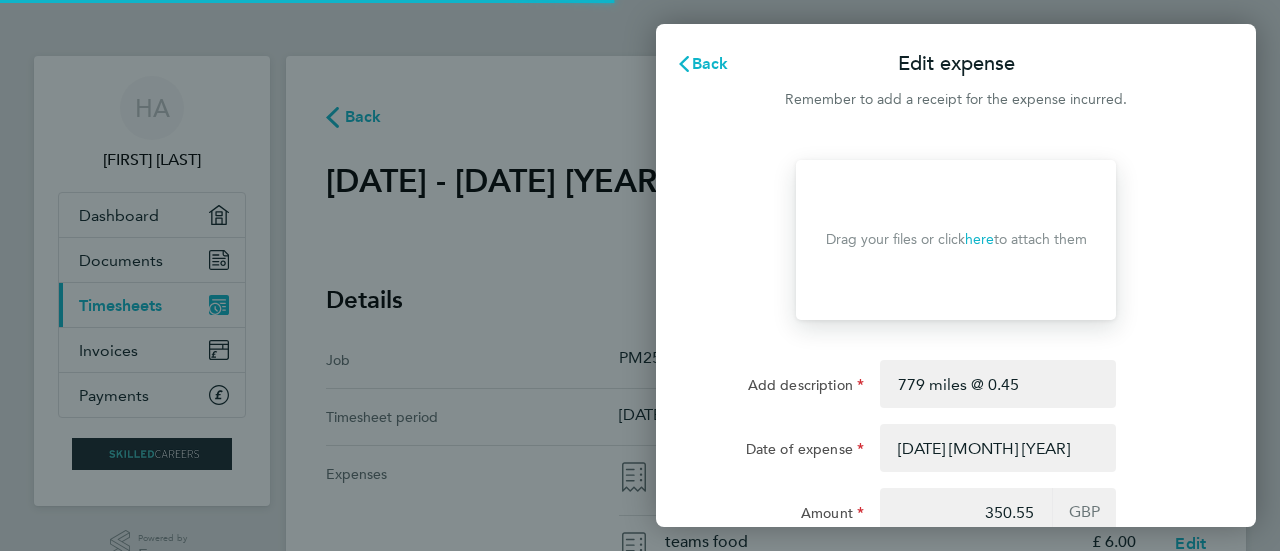click on "here" 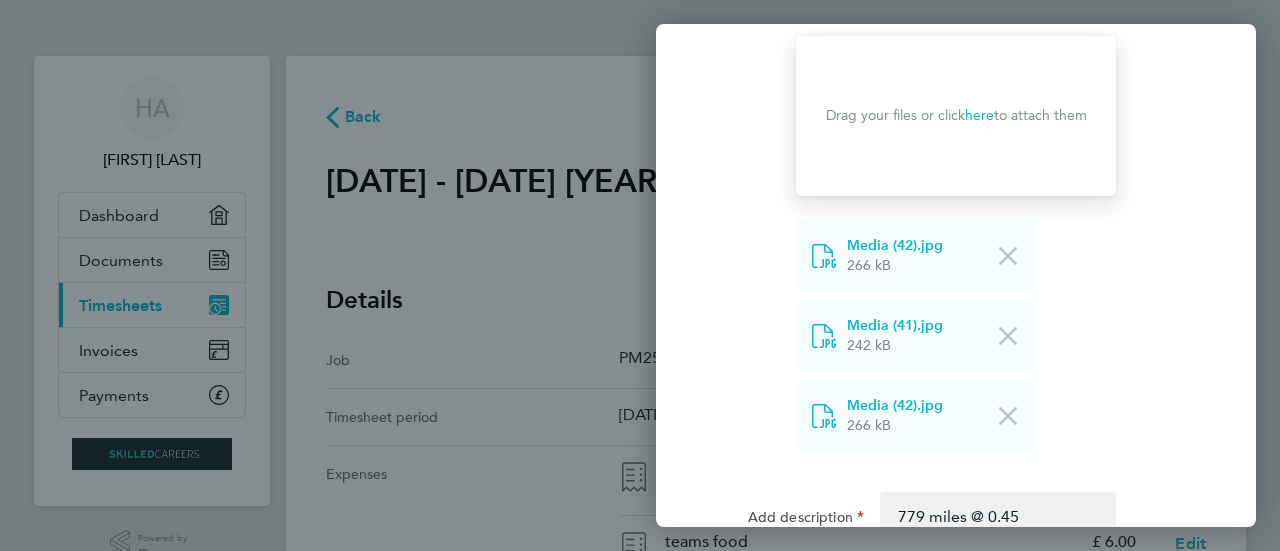 scroll, scrollTop: 131, scrollLeft: 0, axis: vertical 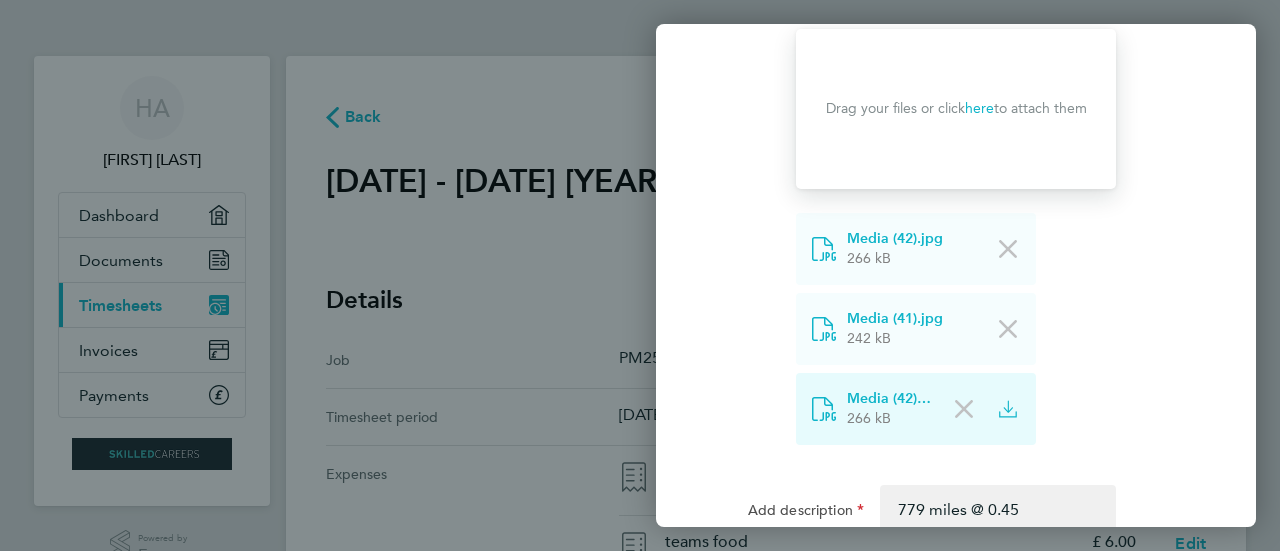click 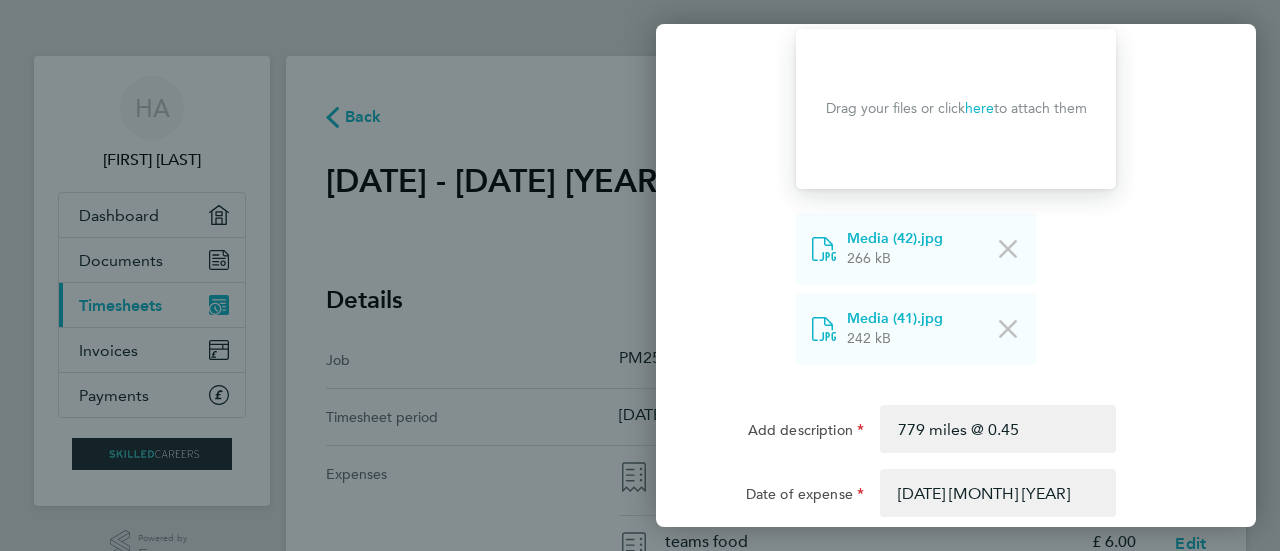 scroll, scrollTop: 288, scrollLeft: 0, axis: vertical 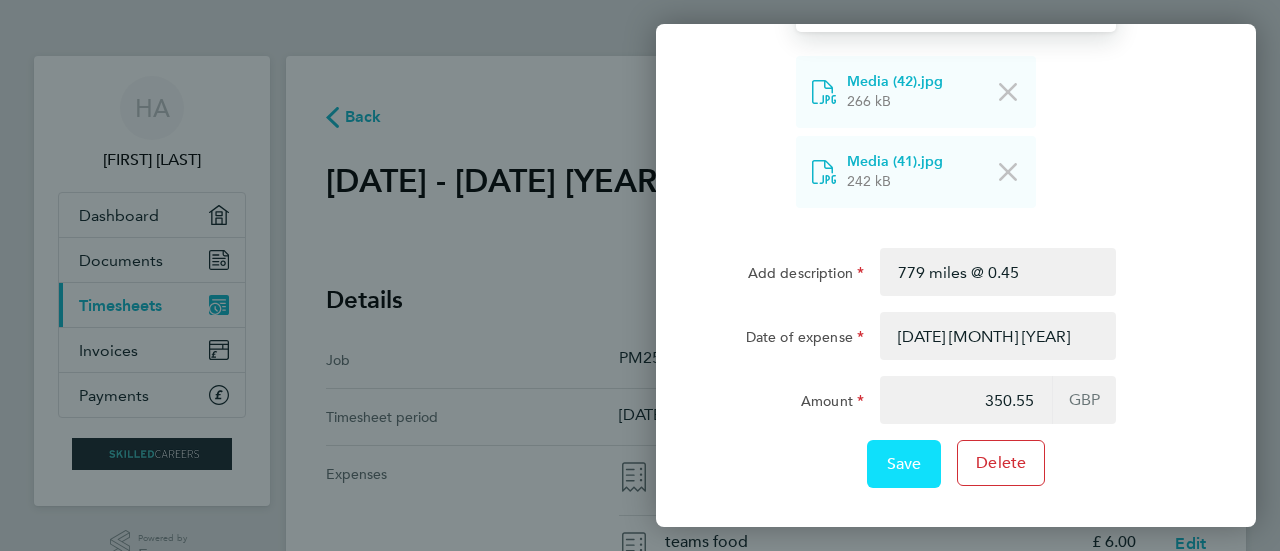 click on "Save" 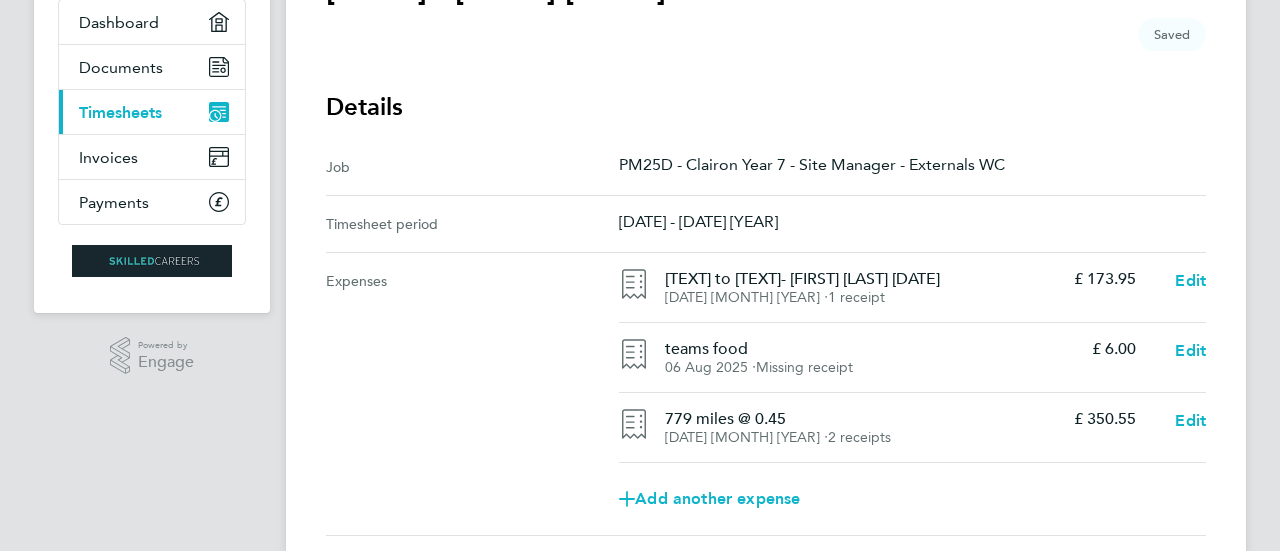scroll, scrollTop: 200, scrollLeft: 0, axis: vertical 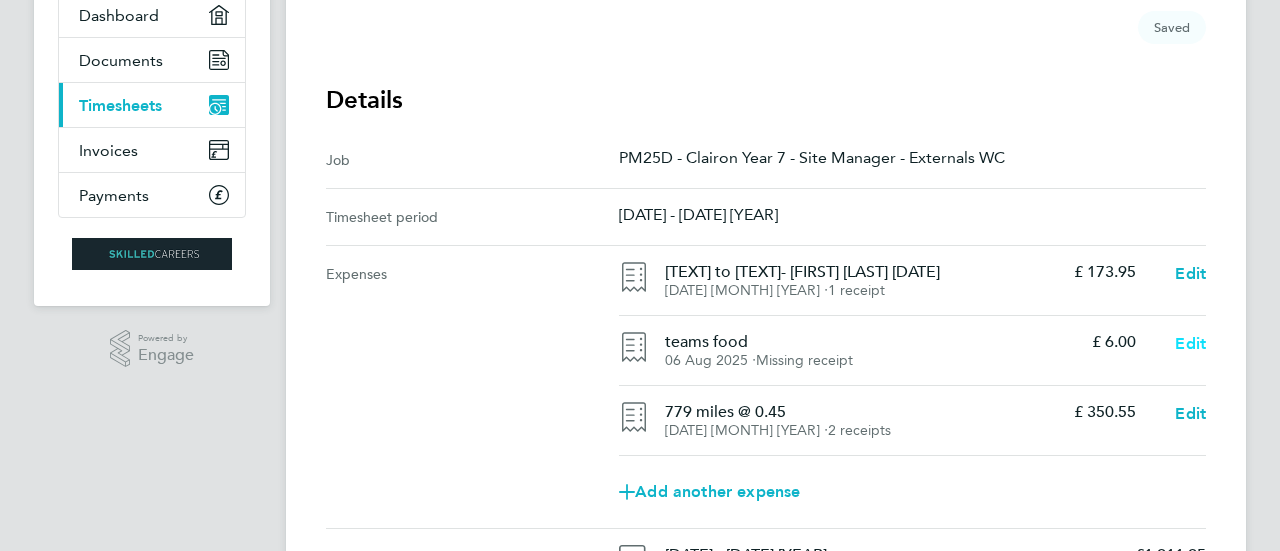 click on "Edit" at bounding box center [1190, 344] 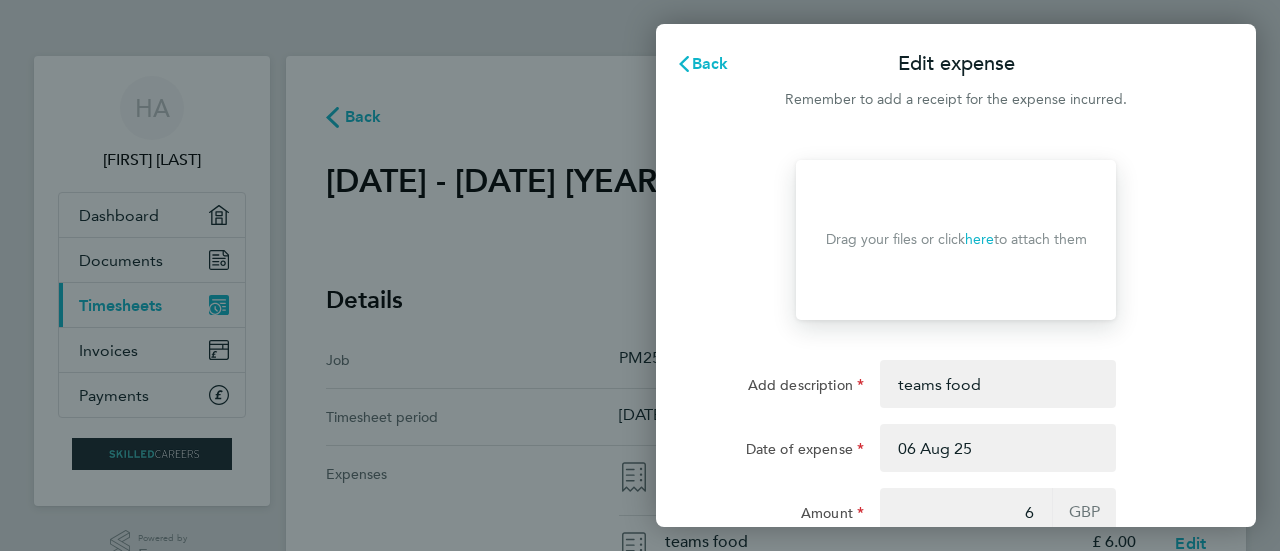 click on "here" 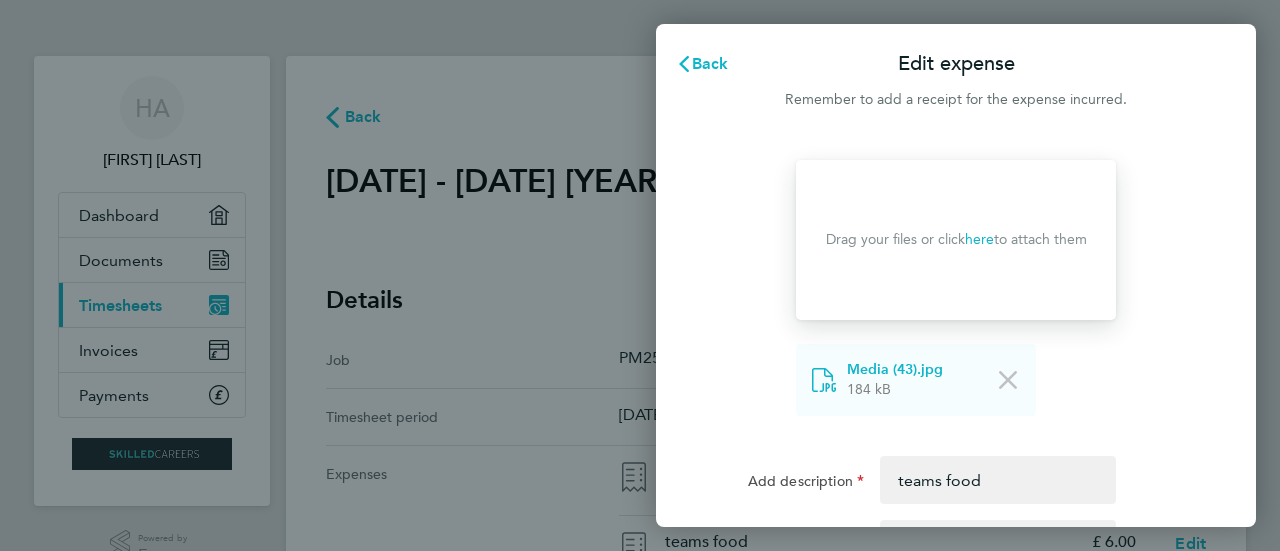 scroll, scrollTop: 208, scrollLeft: 0, axis: vertical 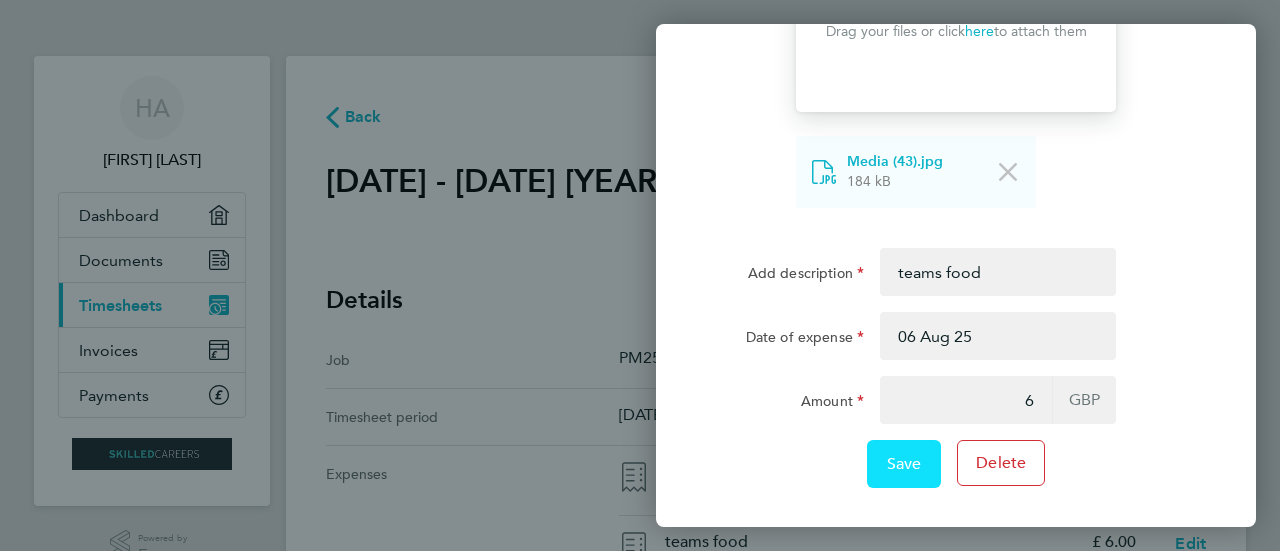 click on "Save" 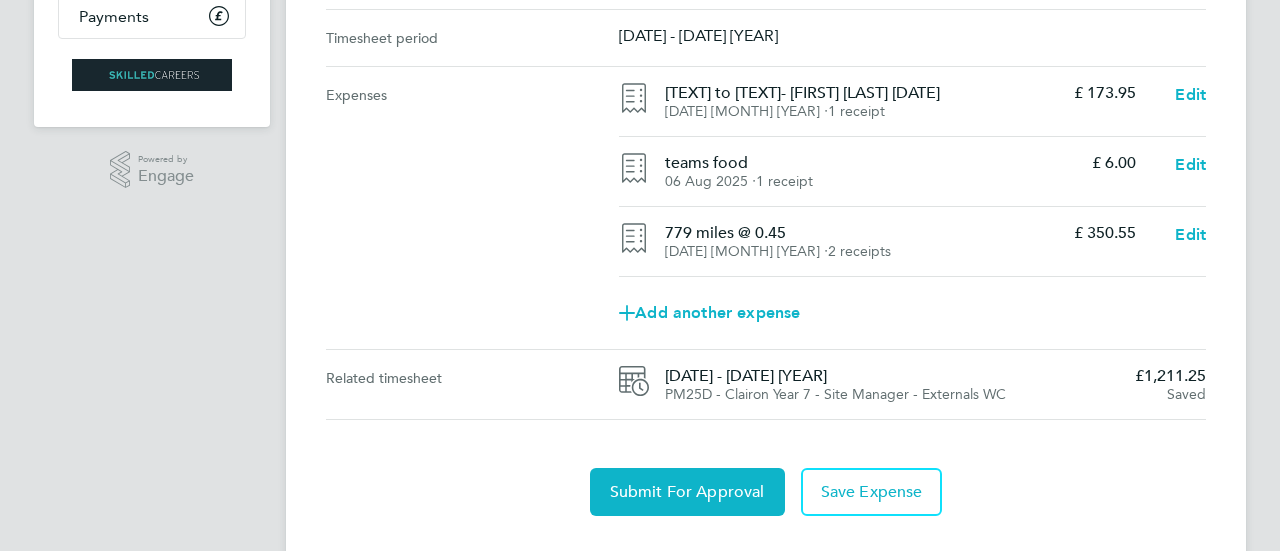 scroll, scrollTop: 384, scrollLeft: 0, axis: vertical 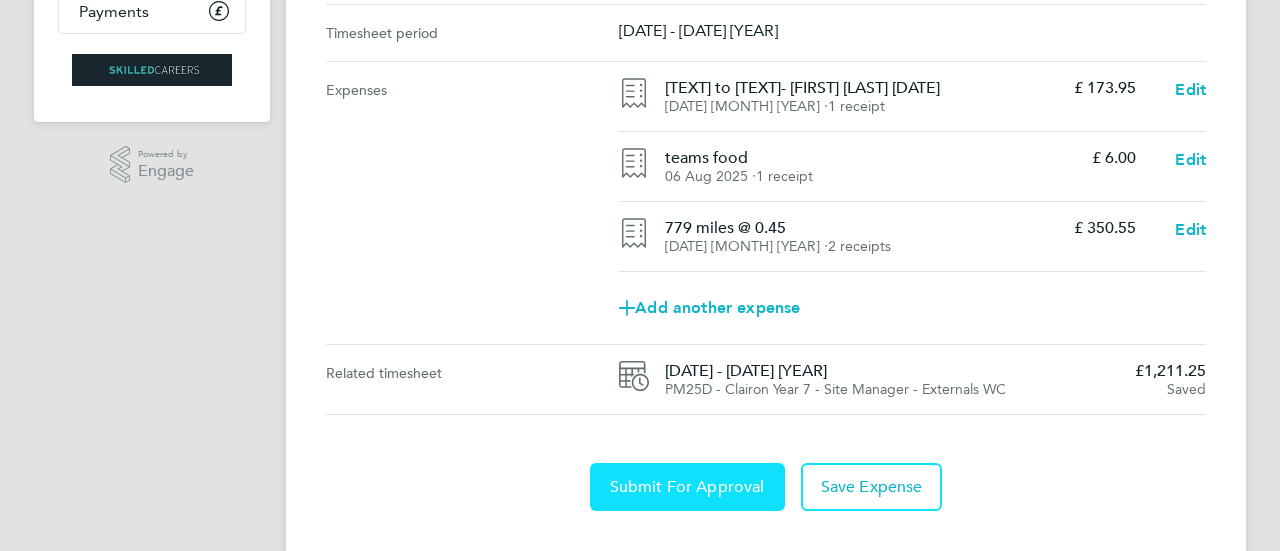 click on "Submit For Approval" 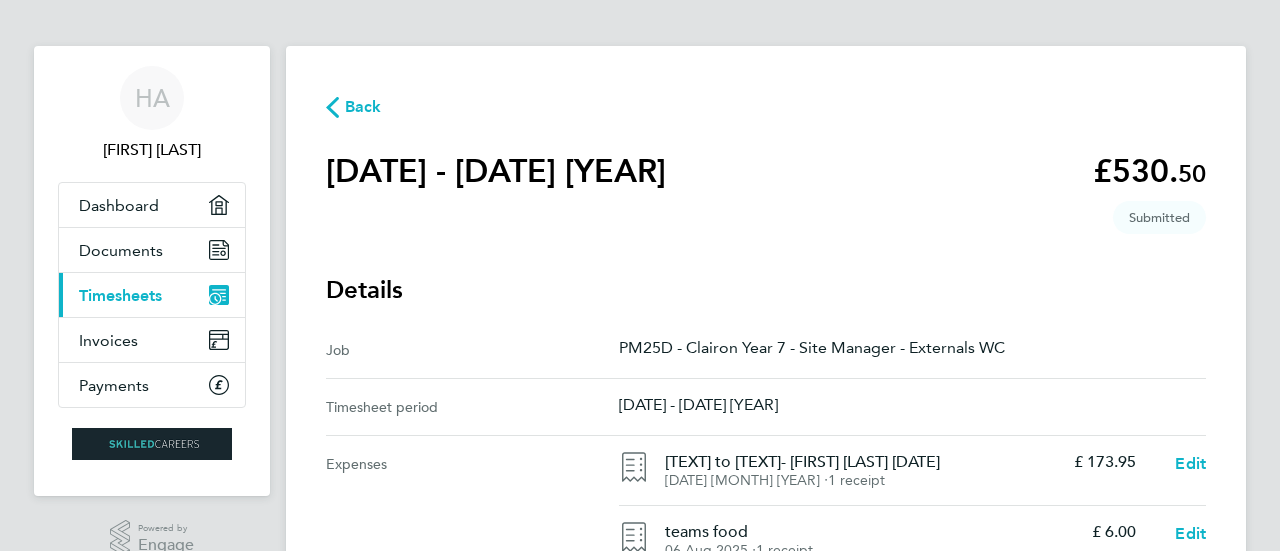 scroll, scrollTop: 0, scrollLeft: 0, axis: both 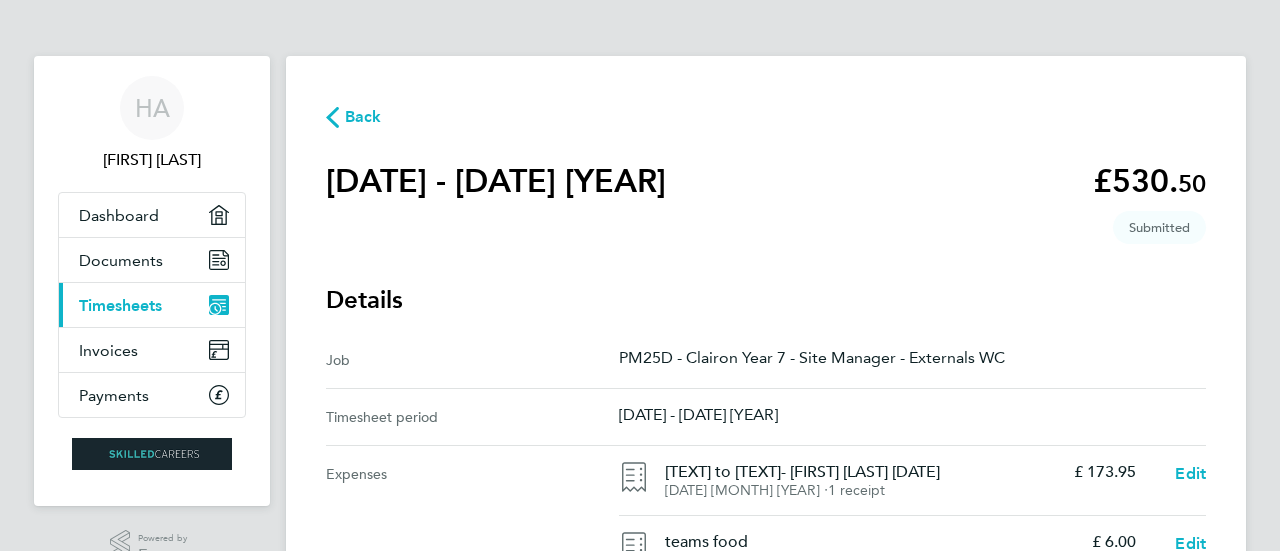 click on "Timesheets" at bounding box center [120, 305] 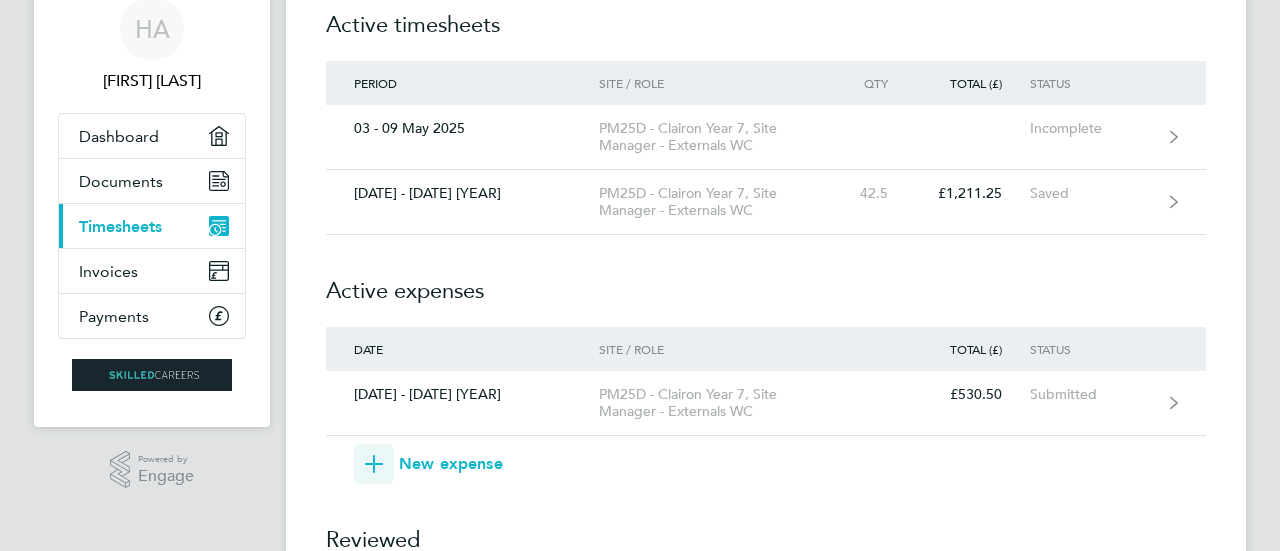 scroll, scrollTop: 80, scrollLeft: 0, axis: vertical 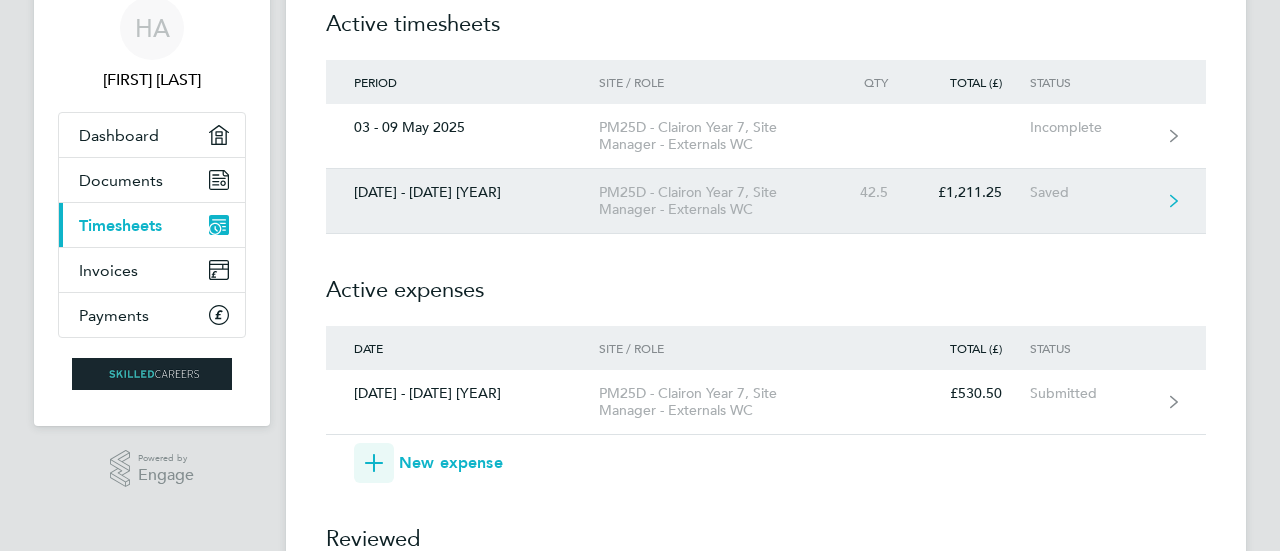 click on "PM25D - Clairon Year 7, Site Manager - Externals WC" 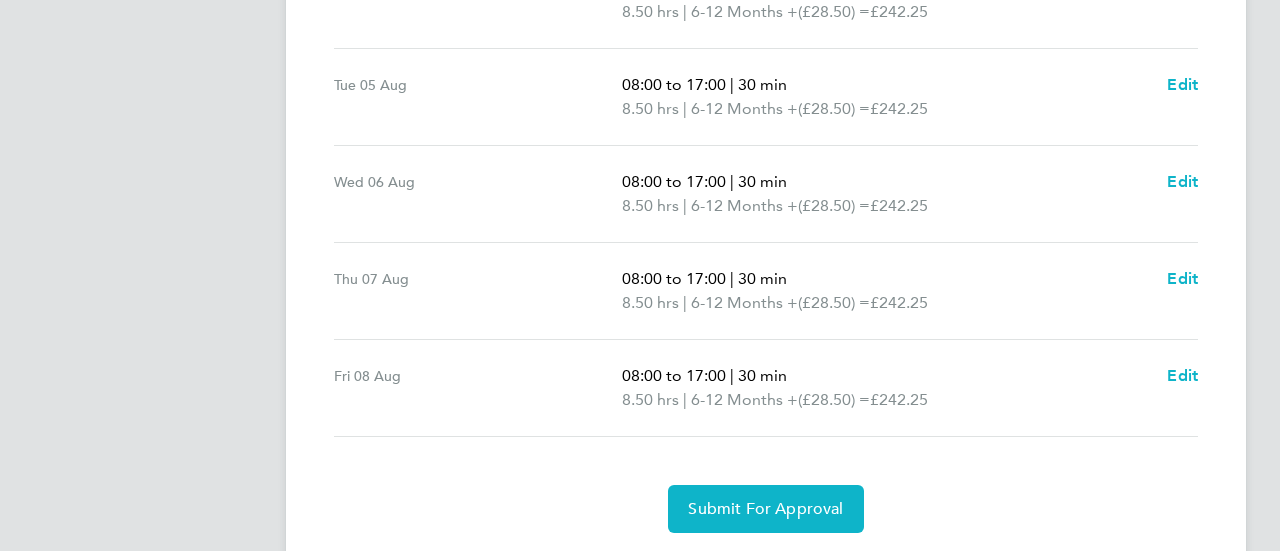 scroll, scrollTop: 810, scrollLeft: 0, axis: vertical 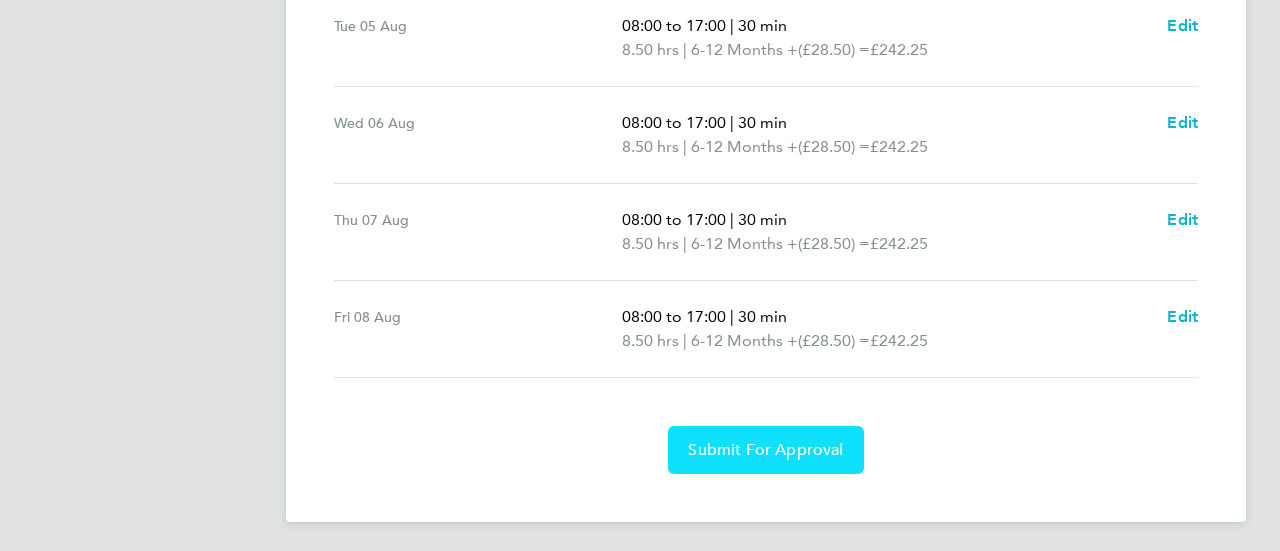 click on "Submit For Approval" 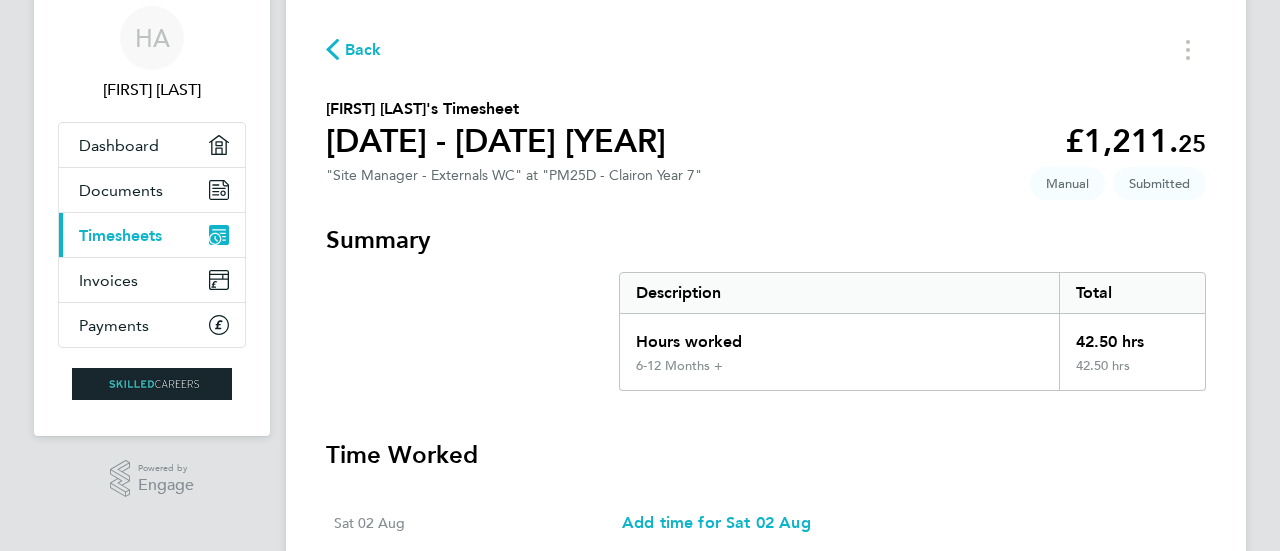 scroll, scrollTop: 0, scrollLeft: 0, axis: both 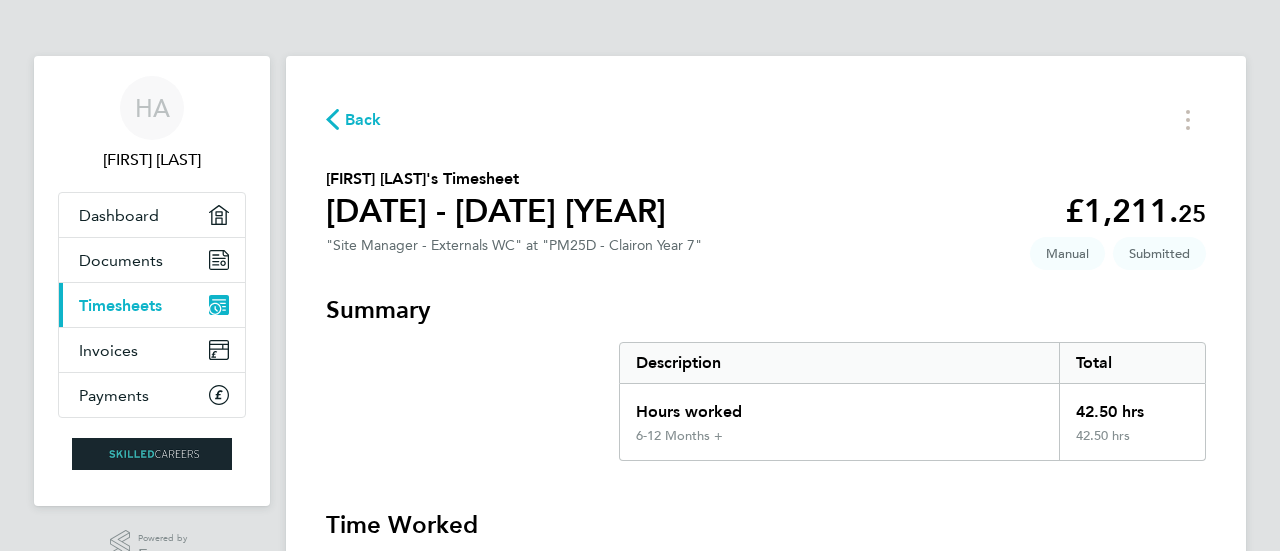 click on "Timesheets" at bounding box center (120, 305) 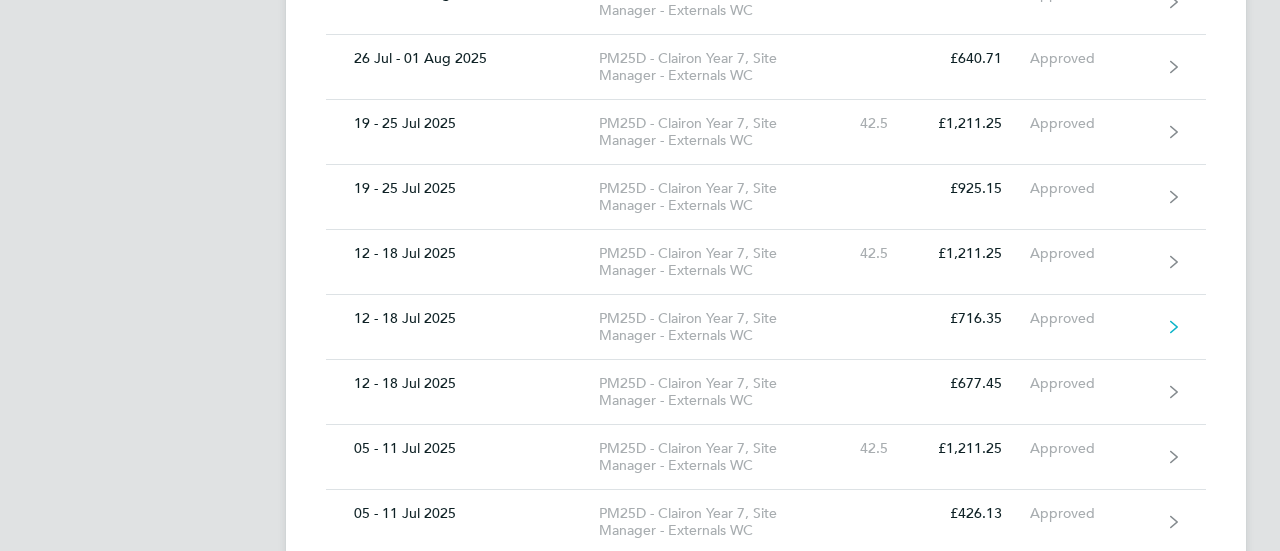 scroll, scrollTop: 730, scrollLeft: 0, axis: vertical 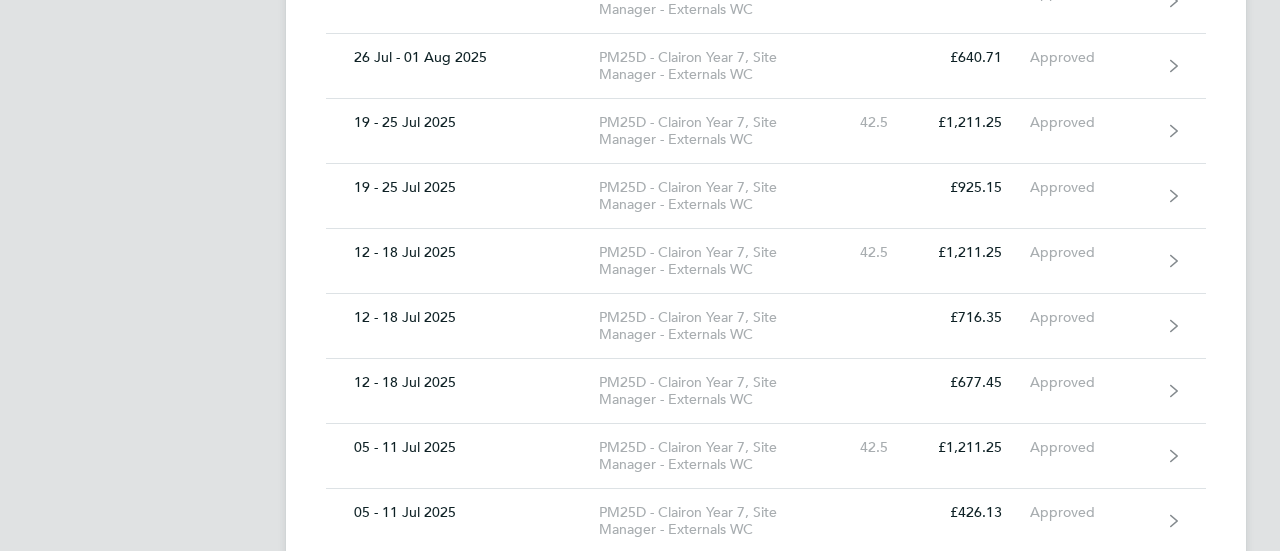 drag, startPoint x: 424, startPoint y: 354, endPoint x: 176, endPoint y: 383, distance: 249.6898 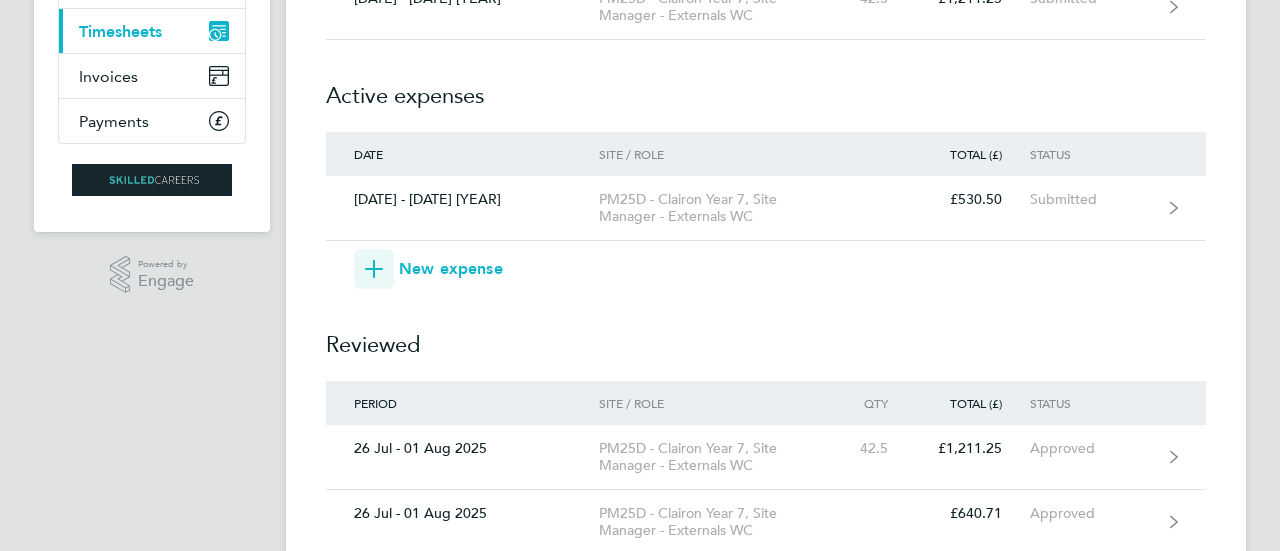 scroll, scrollTop: 0, scrollLeft: 0, axis: both 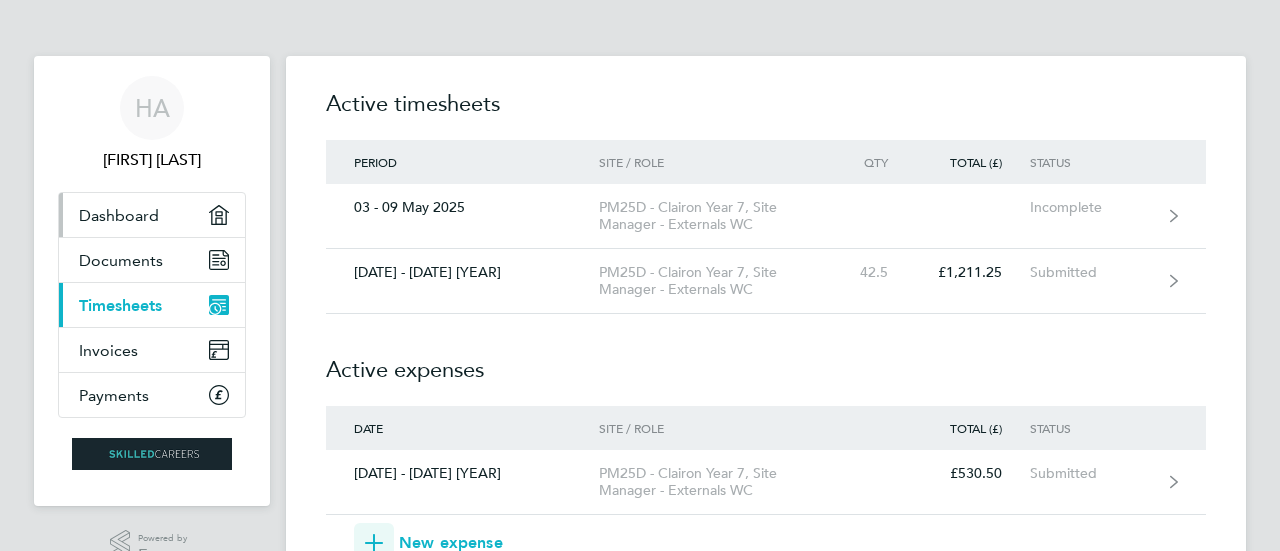 click on "Dashboard" at bounding box center (119, 215) 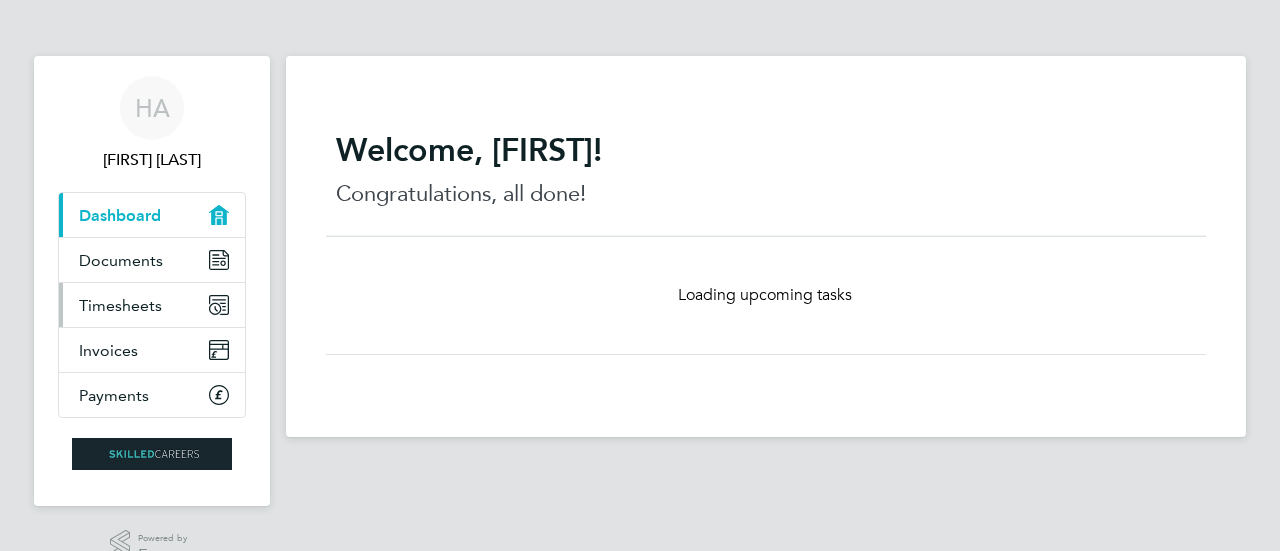 click on "Timesheets" at bounding box center [120, 305] 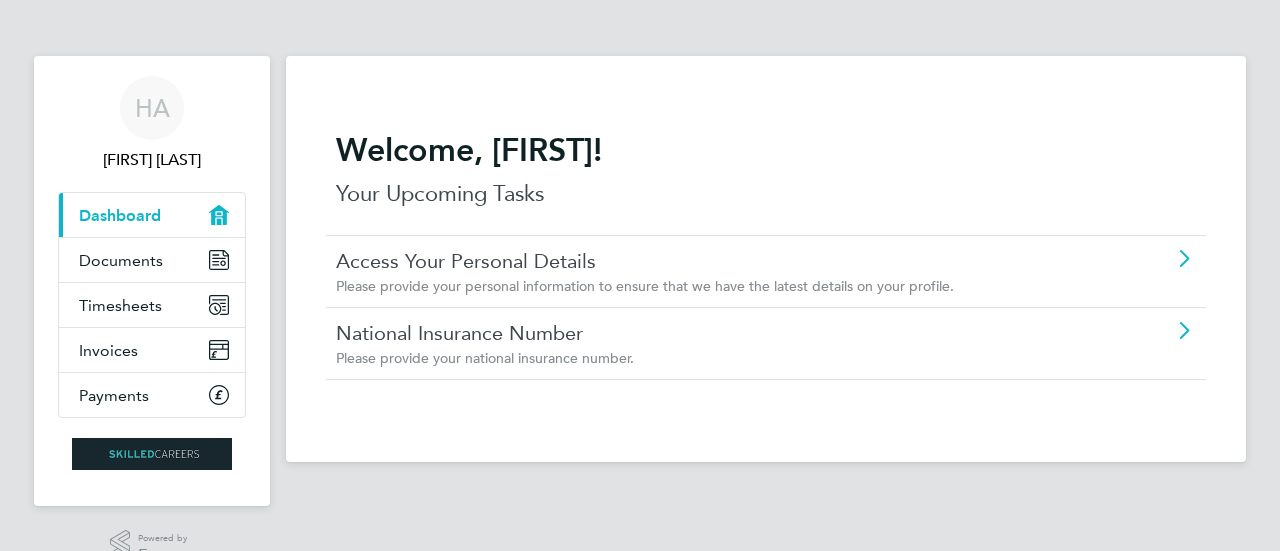 click on "Current page:   Dashboard" at bounding box center (152, 215) 